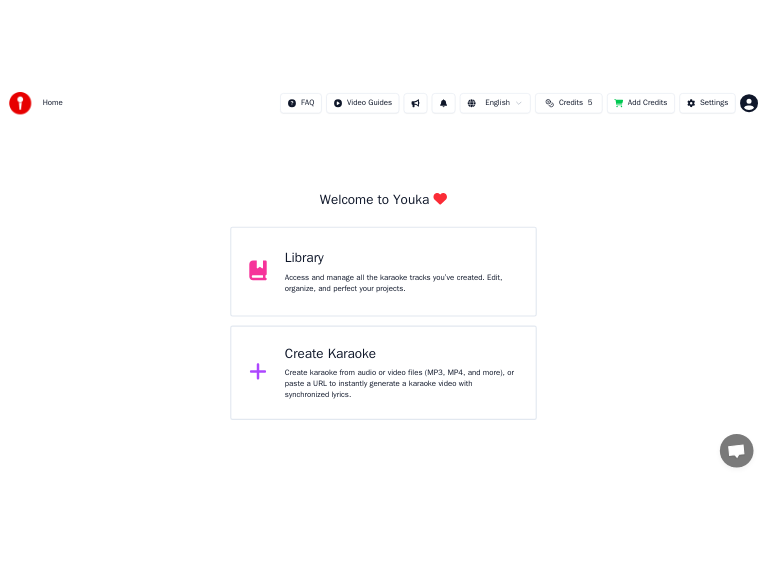scroll, scrollTop: 0, scrollLeft: 0, axis: both 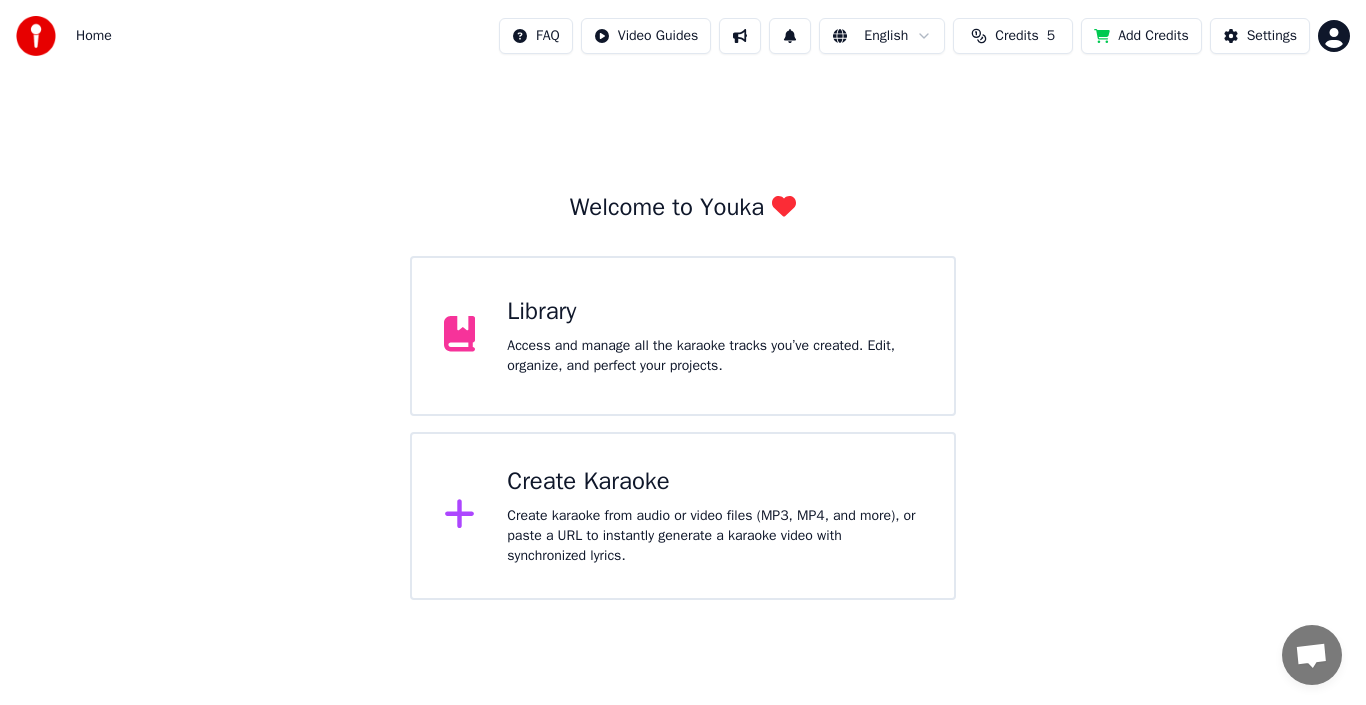 click on "Add Credits" at bounding box center (1141, 36) 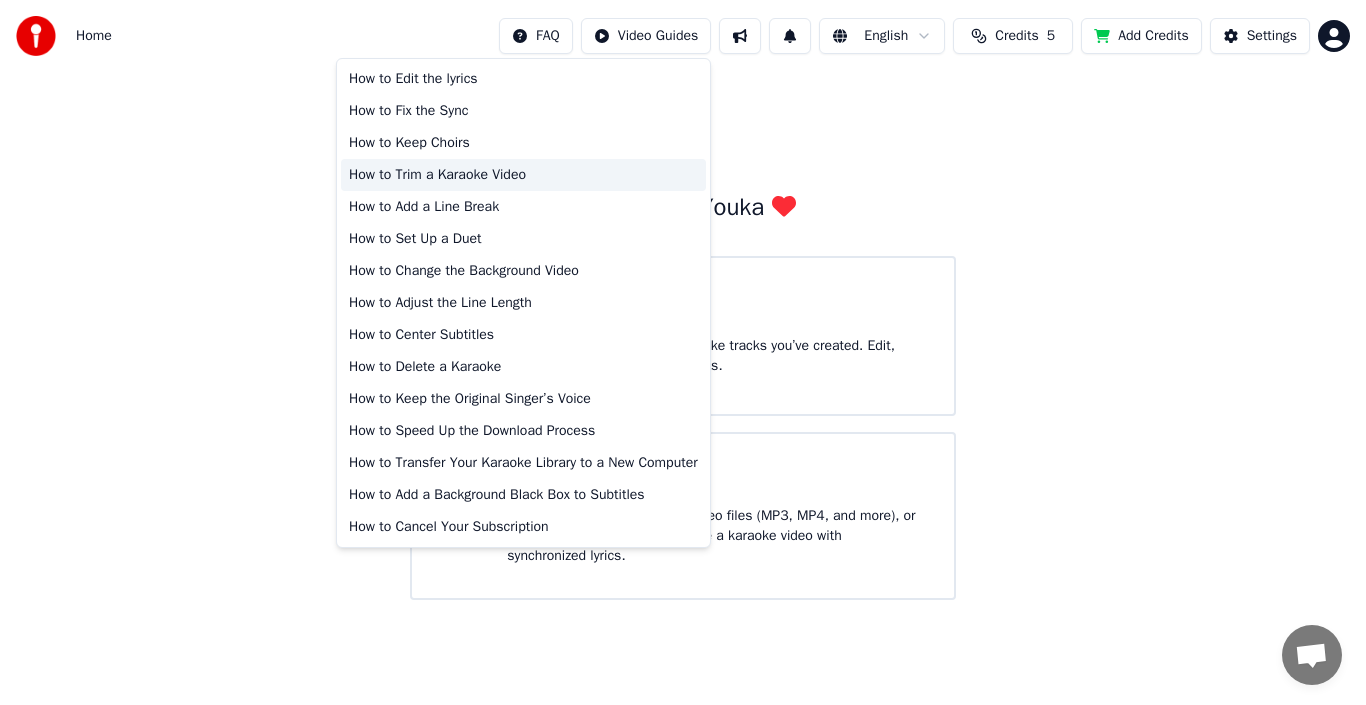 click on "How to Trim a Karaoke Video" at bounding box center (523, 175) 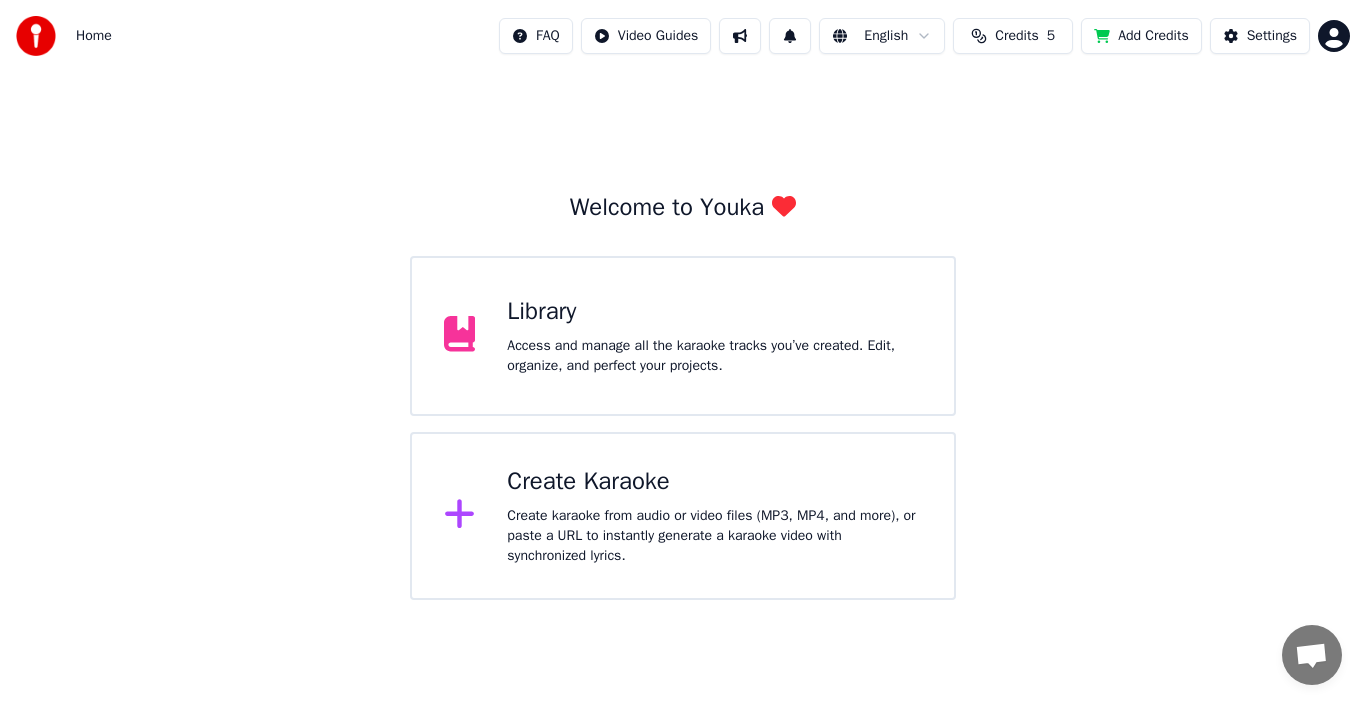 click on "Home" at bounding box center [94, 36] 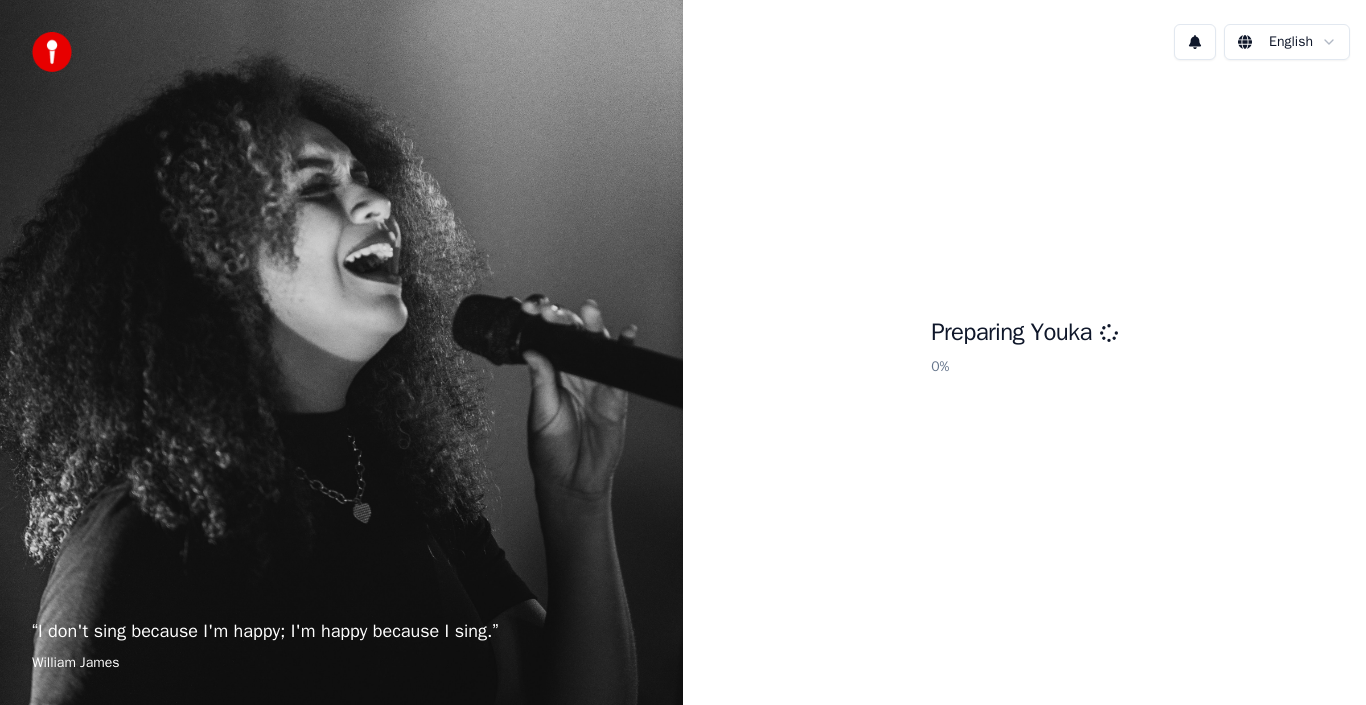 scroll, scrollTop: 0, scrollLeft: 0, axis: both 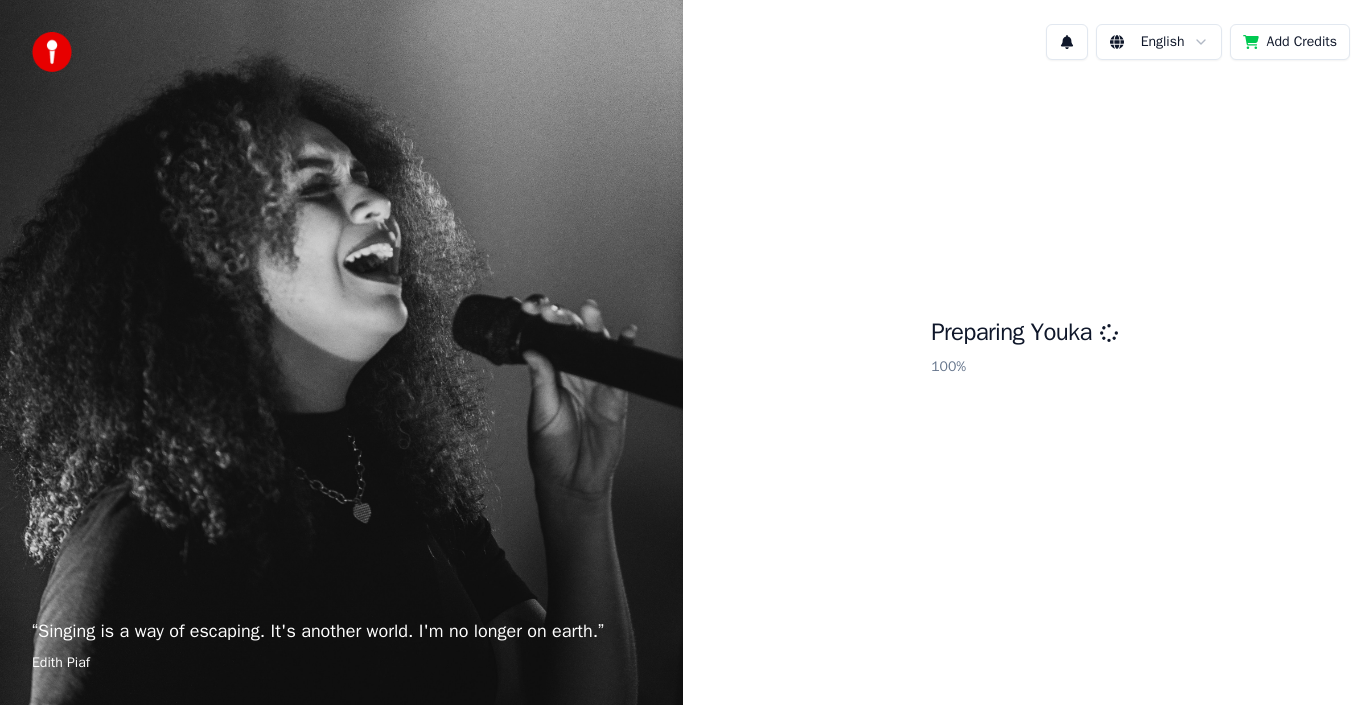 click on "Add Credits" at bounding box center (1290, 42) 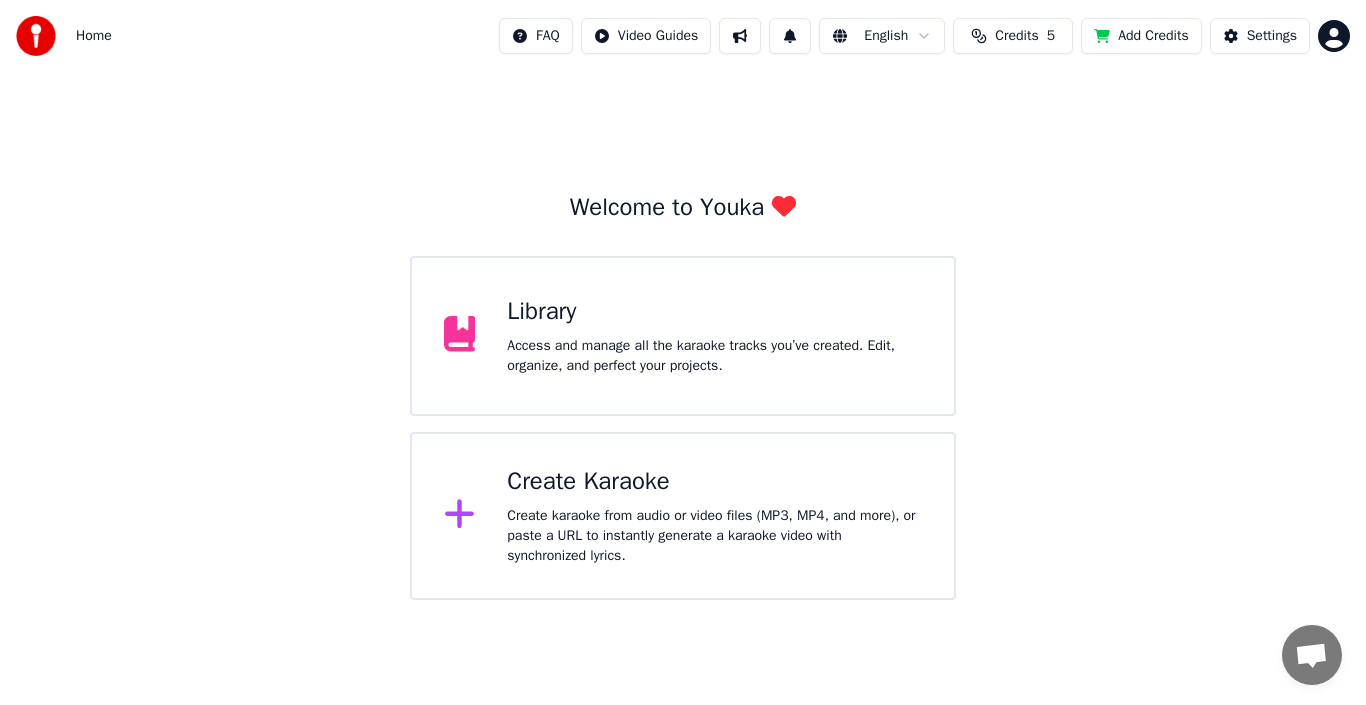 click on "Home FAQ Video Guides English Credits 5 Add Credits Settings Welcome to Youka Library Access and manage all the karaoke tracks you’ve created. Edit, organize, and perfect your projects. Create Karaoke Create karaoke from audio or video files (MP3, MP4, and more), or paste a URL to instantly generate a karaoke video with synchronized lyrics." at bounding box center (683, 300) 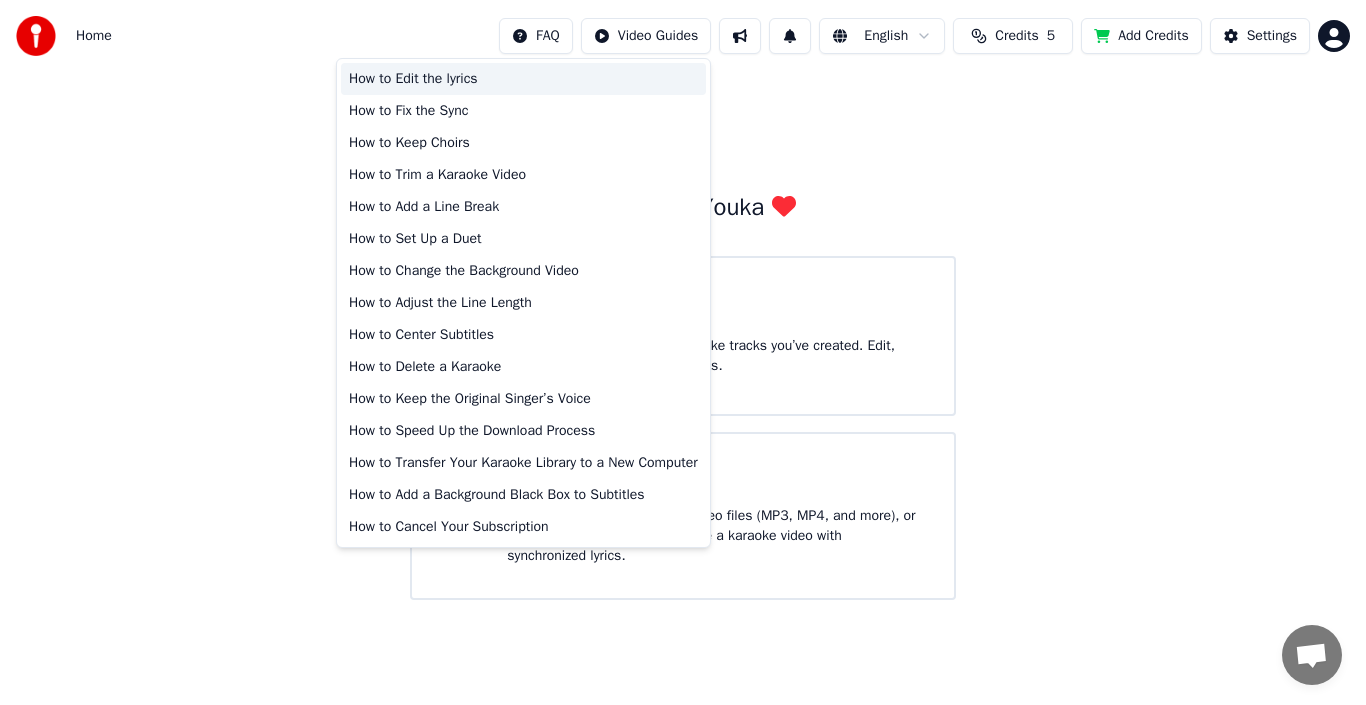 click on "How to Edit the lyrics" at bounding box center (523, 79) 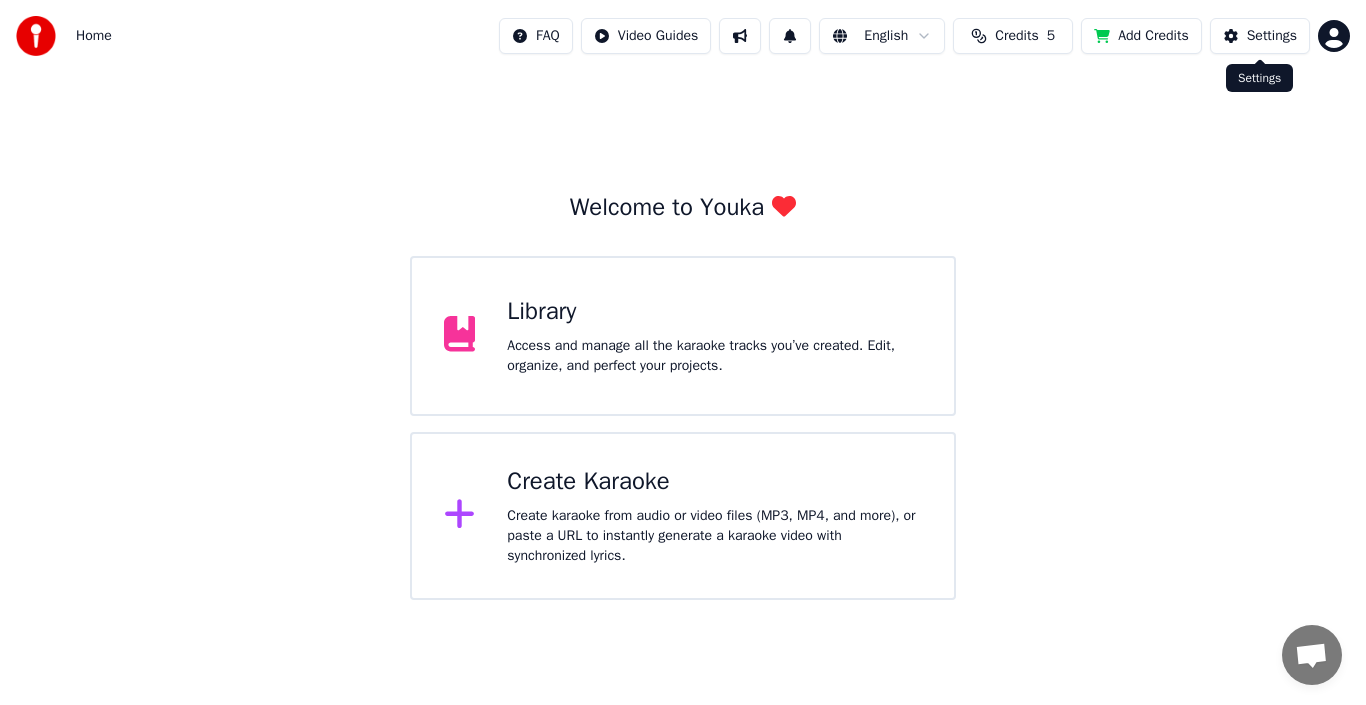 click on "Settings" at bounding box center [1272, 36] 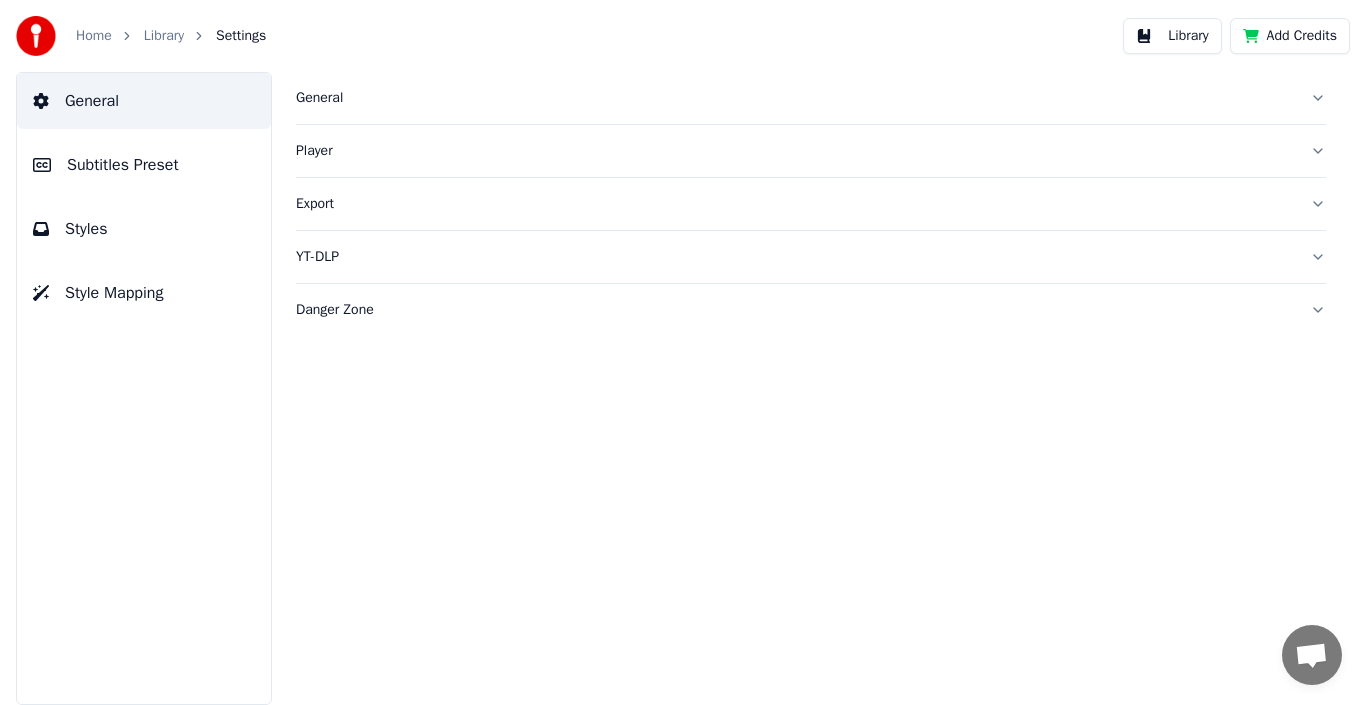 click on "Subtitles Preset" at bounding box center [123, 165] 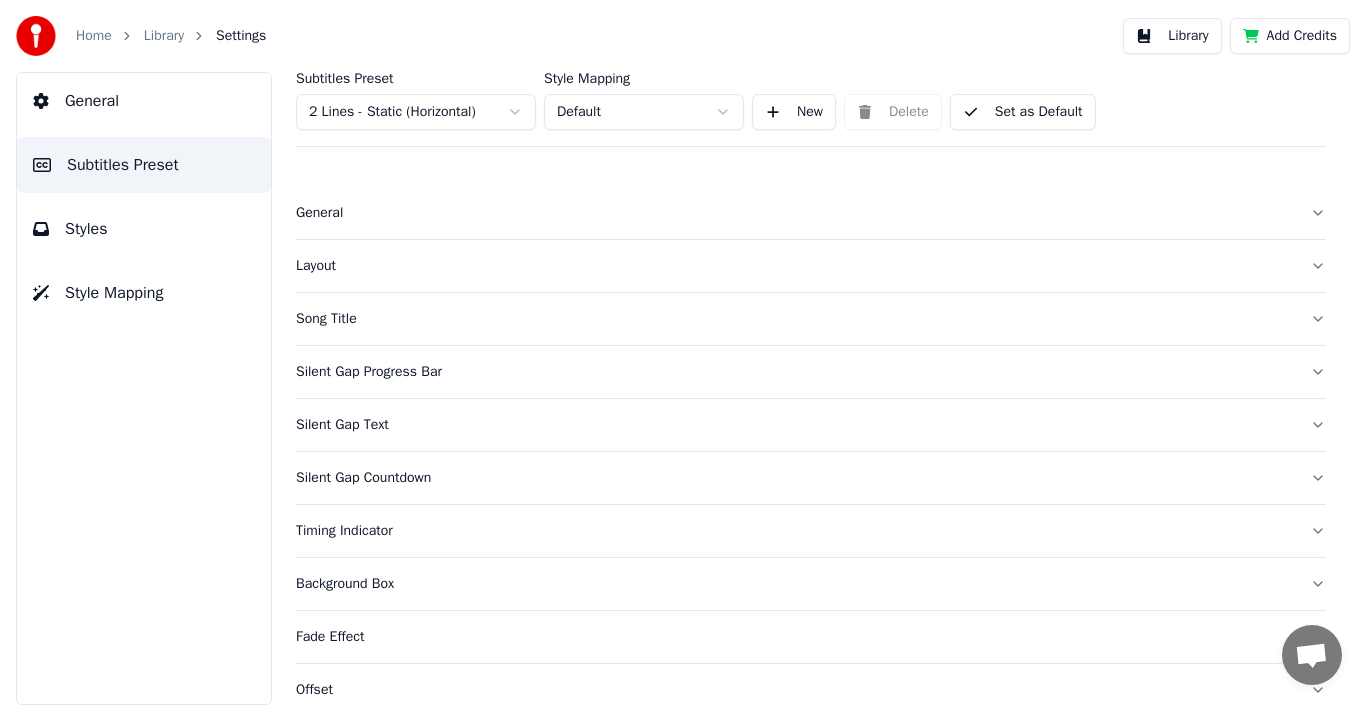scroll, scrollTop: 100, scrollLeft: 0, axis: vertical 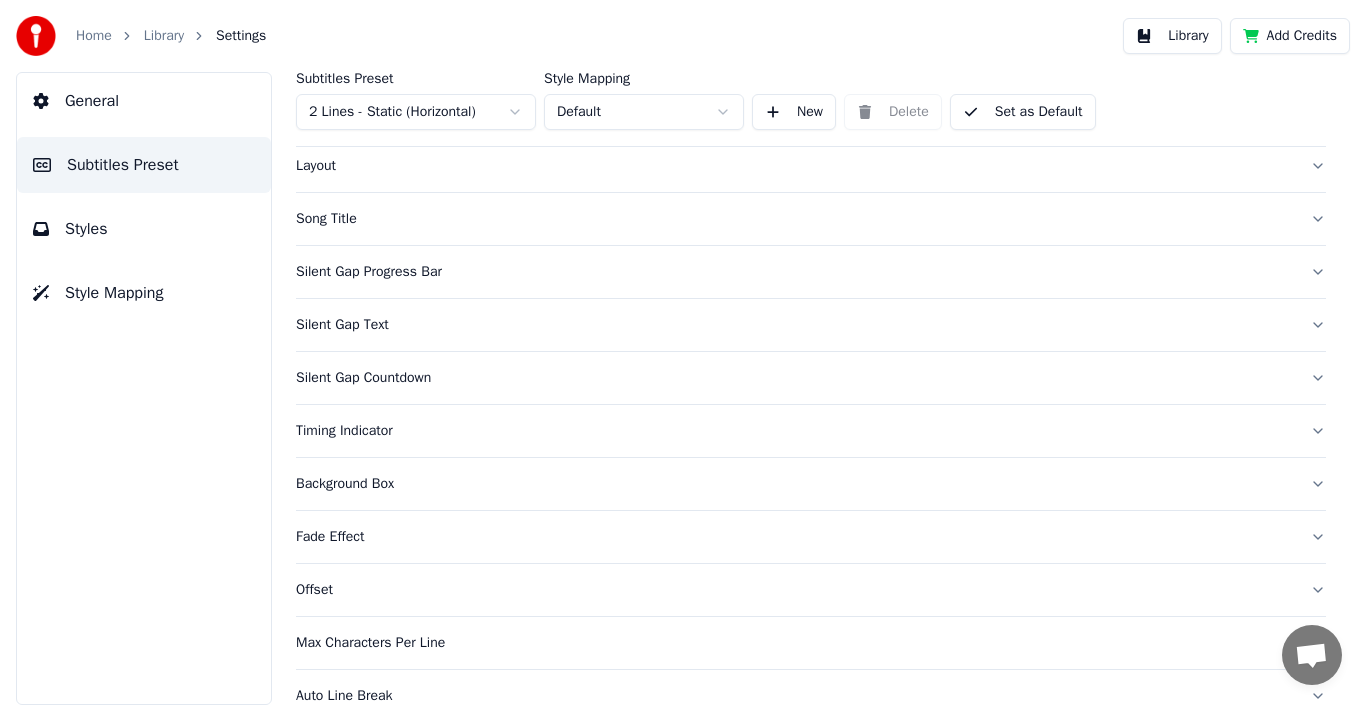 click on "Background Box" at bounding box center [795, 484] 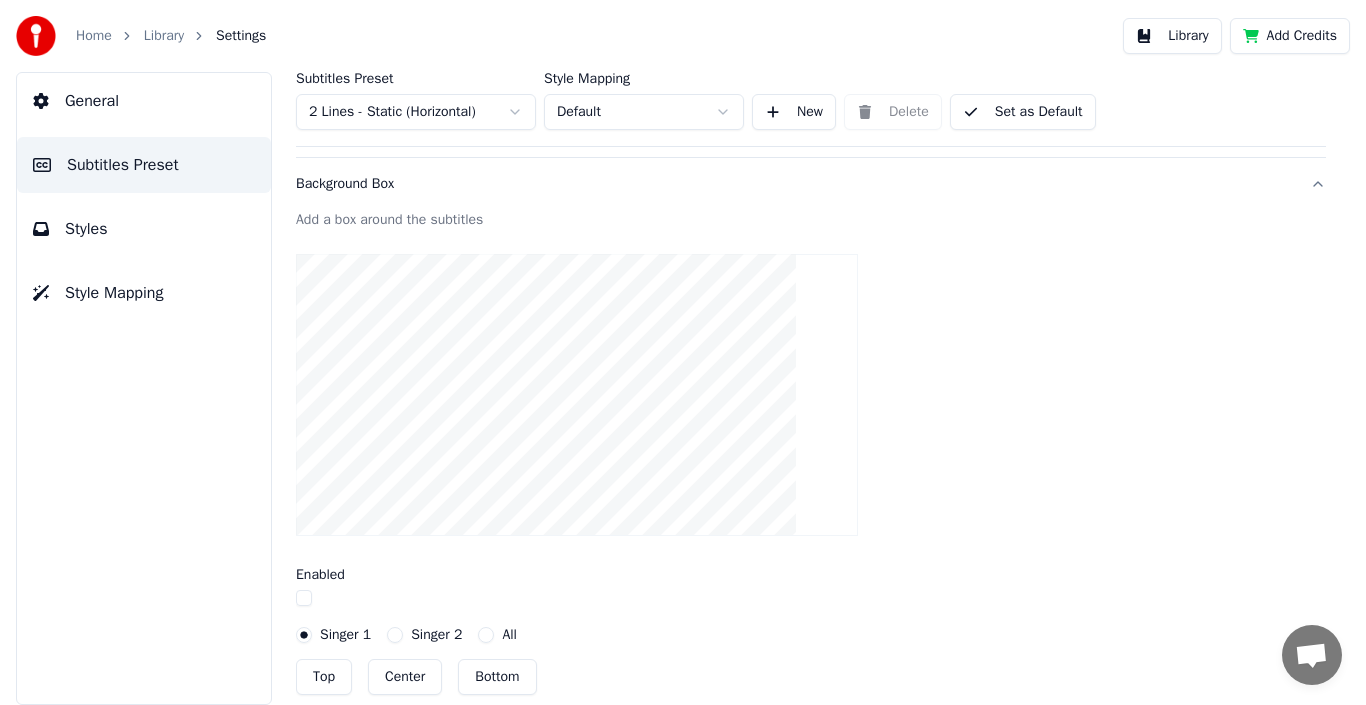 scroll, scrollTop: 500, scrollLeft: 0, axis: vertical 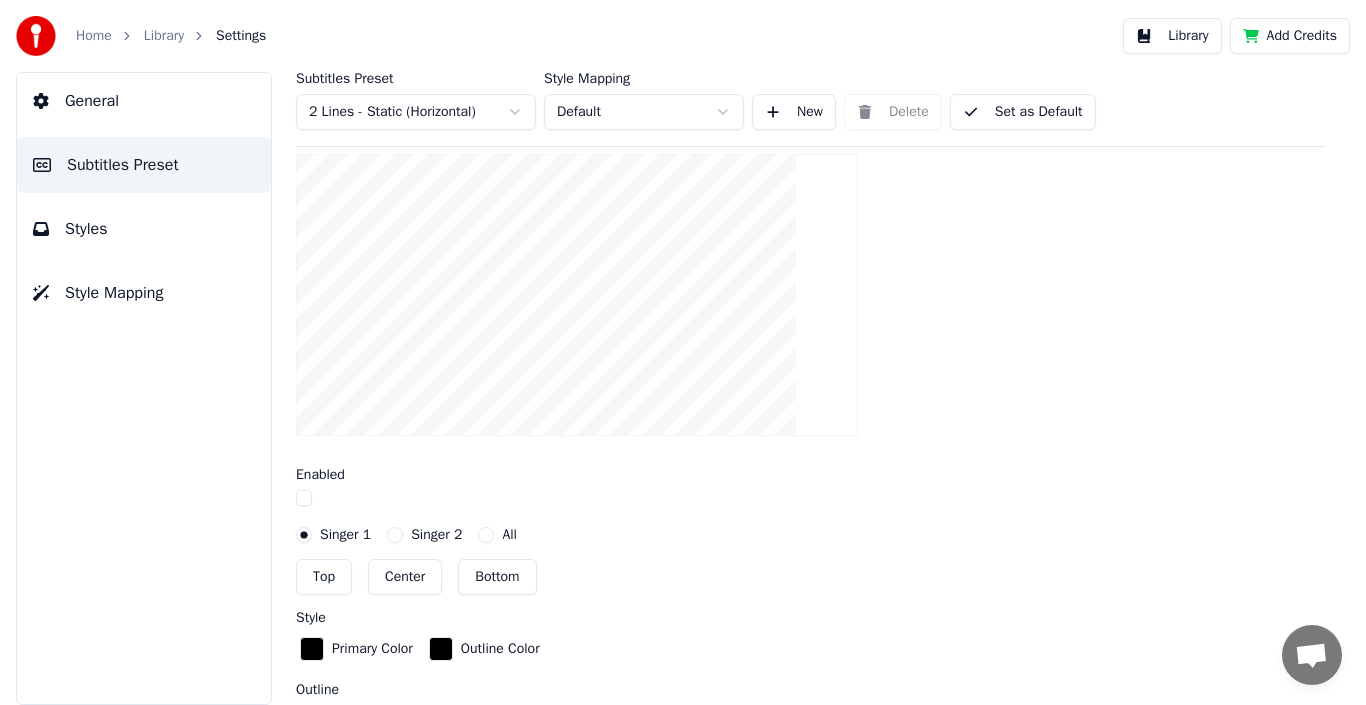 click at bounding box center [304, 498] 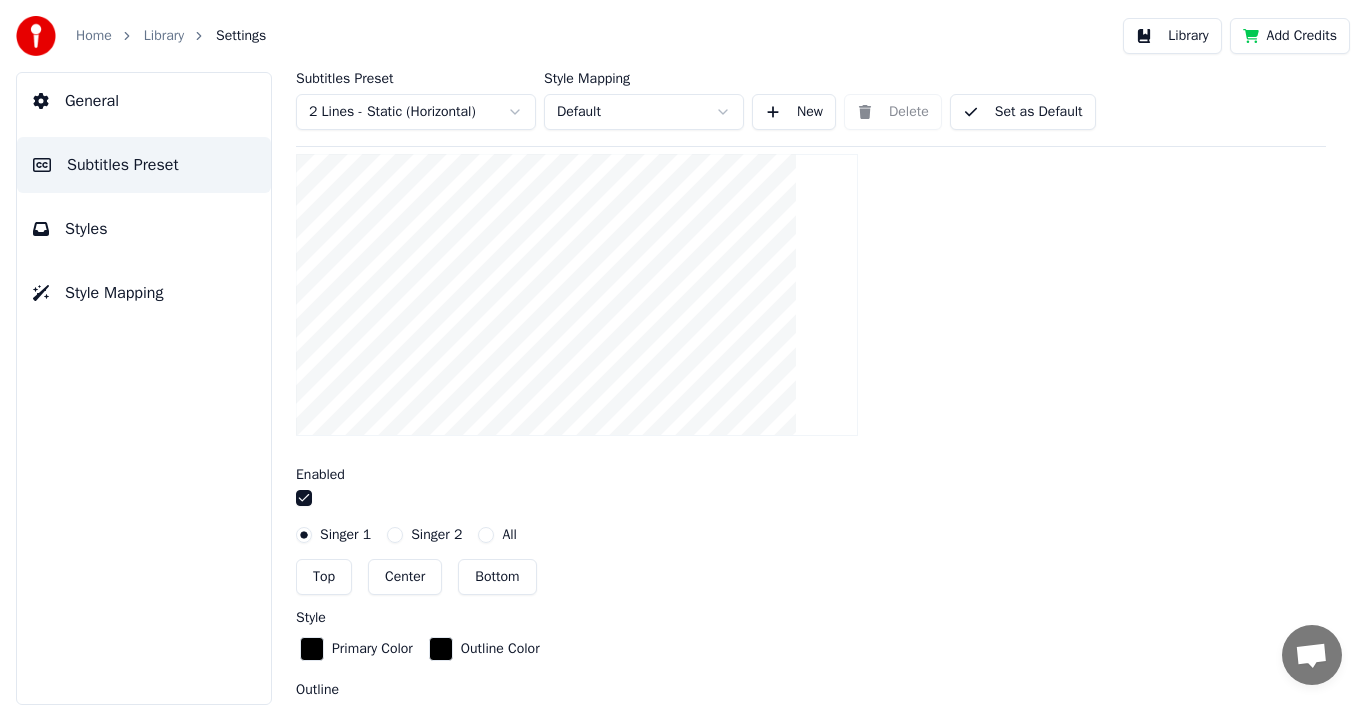 scroll, scrollTop: 400, scrollLeft: 0, axis: vertical 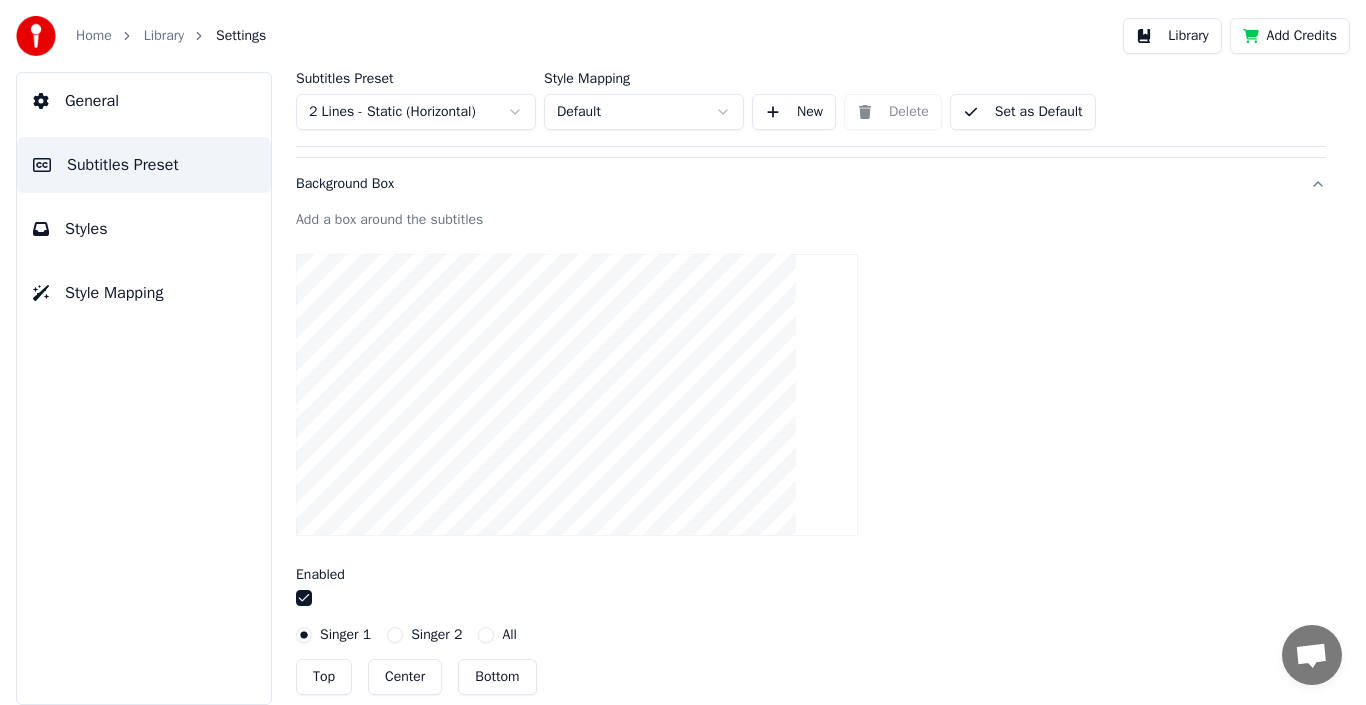 click at bounding box center [304, 598] 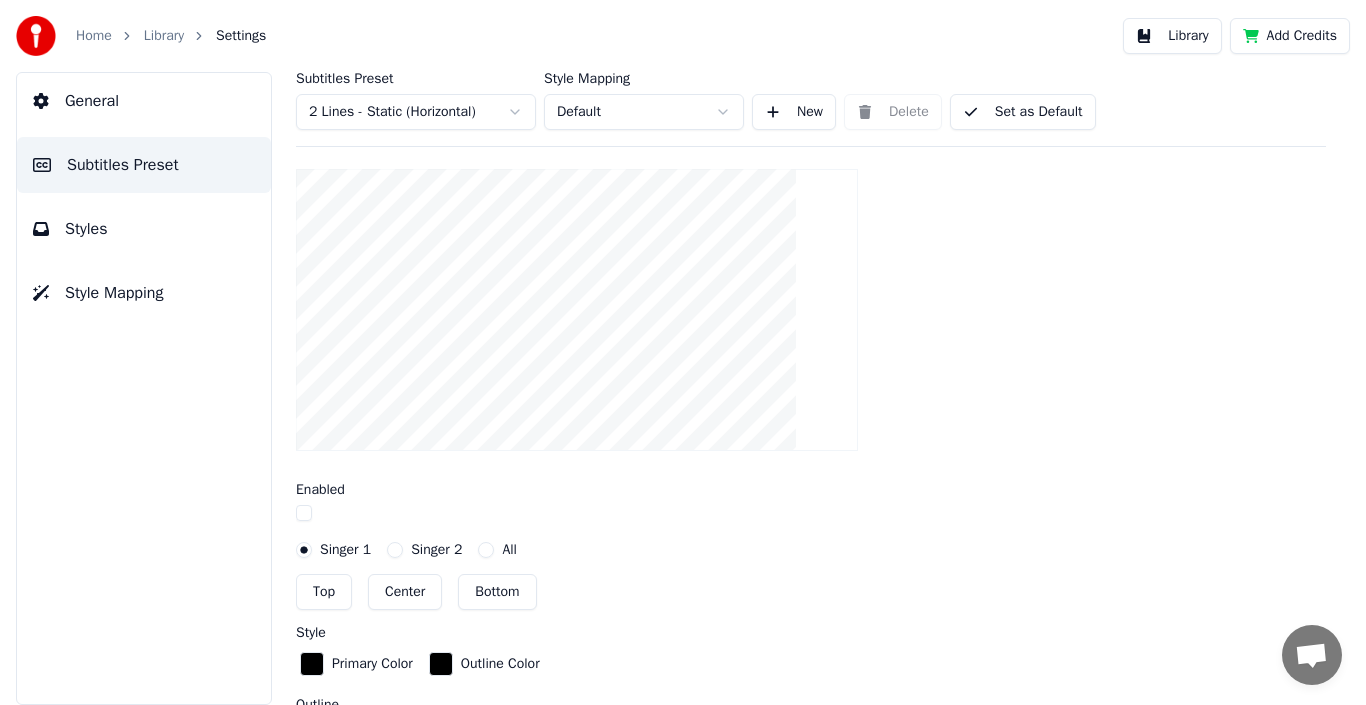 scroll, scrollTop: 500, scrollLeft: 0, axis: vertical 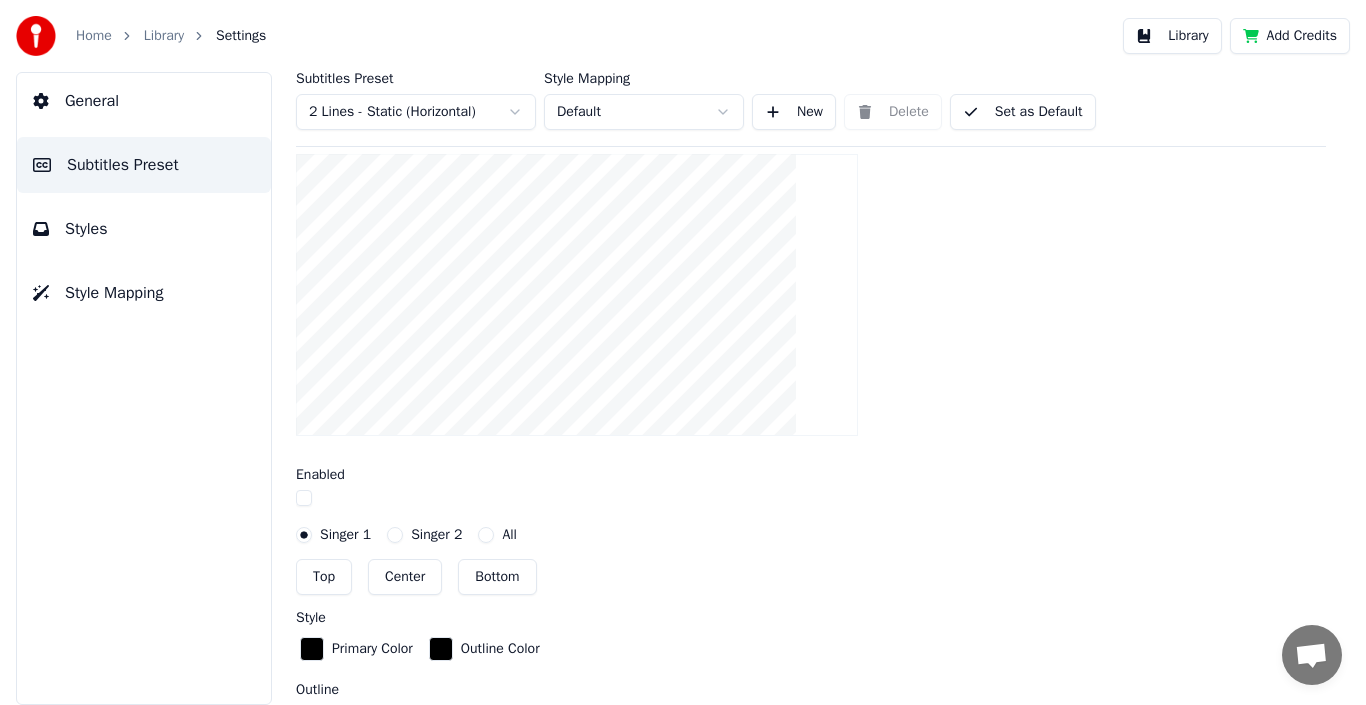 click on "Singer 2" at bounding box center (395, 535) 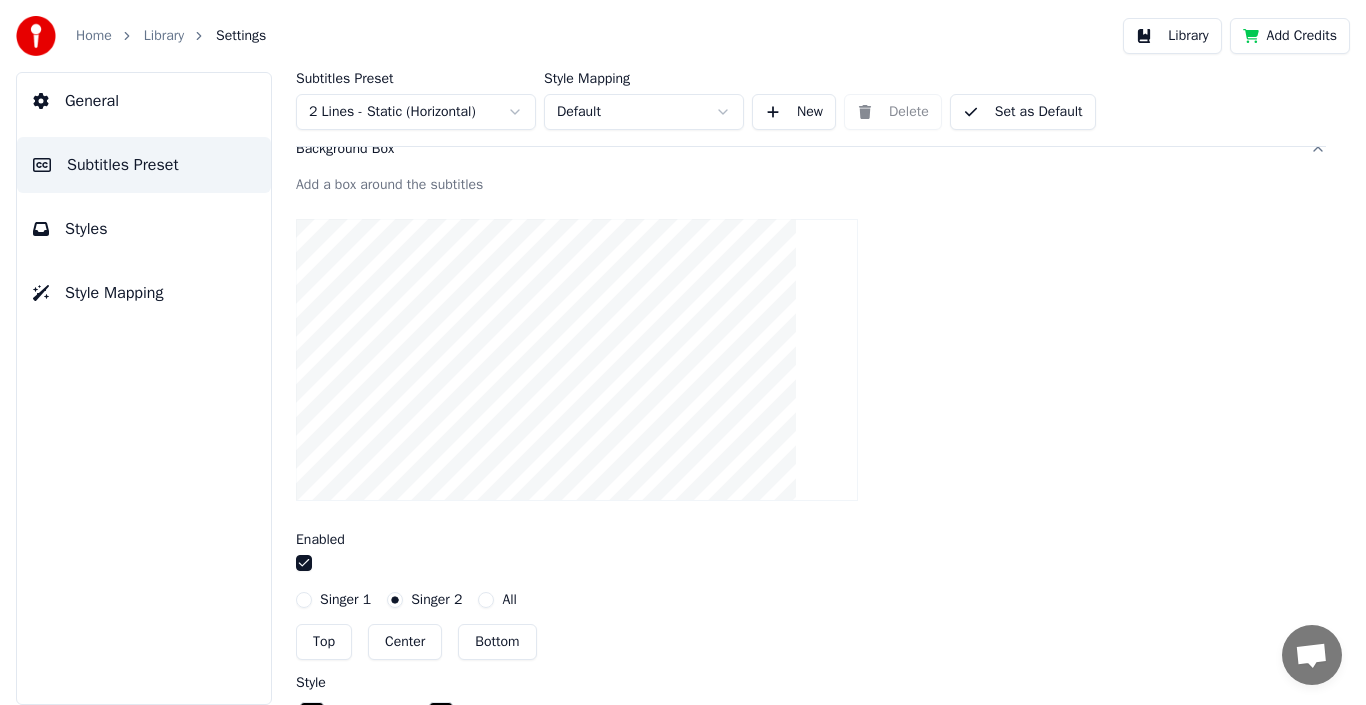 scroll, scrollTop: 400, scrollLeft: 0, axis: vertical 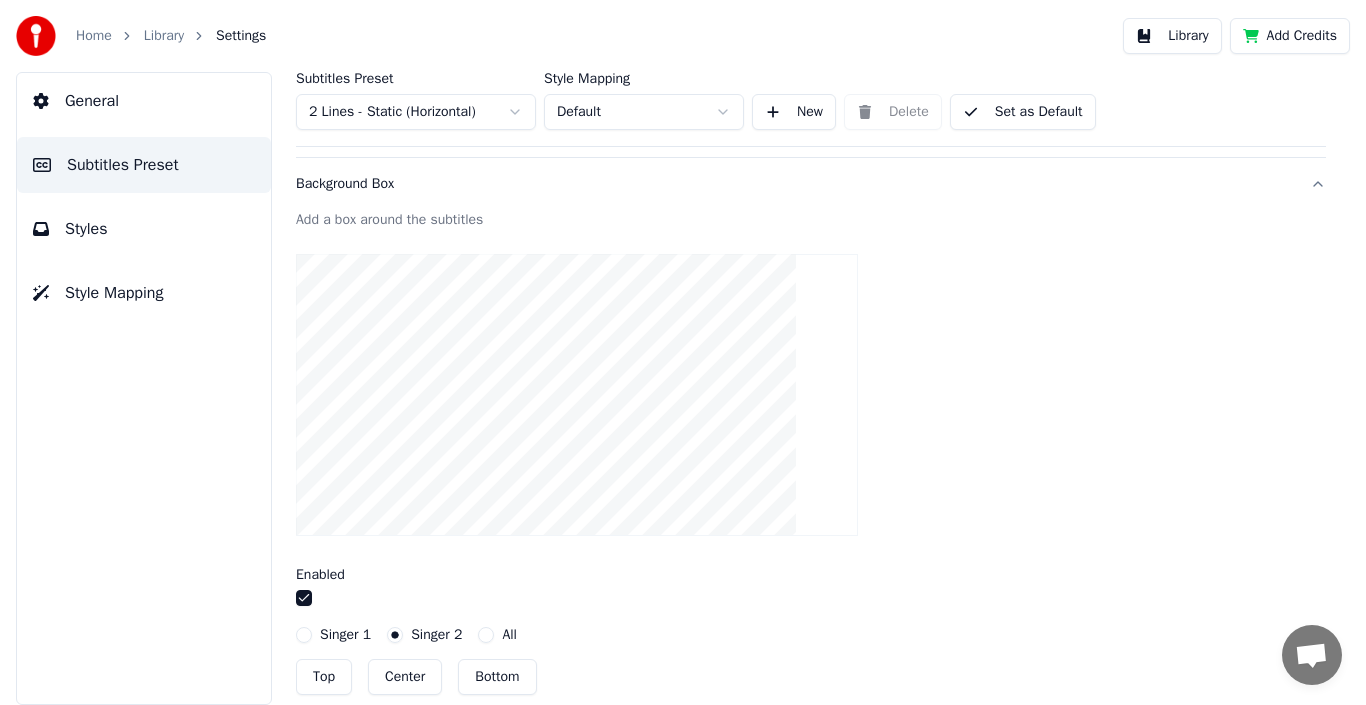 click on "Singer 1" at bounding box center [304, 635] 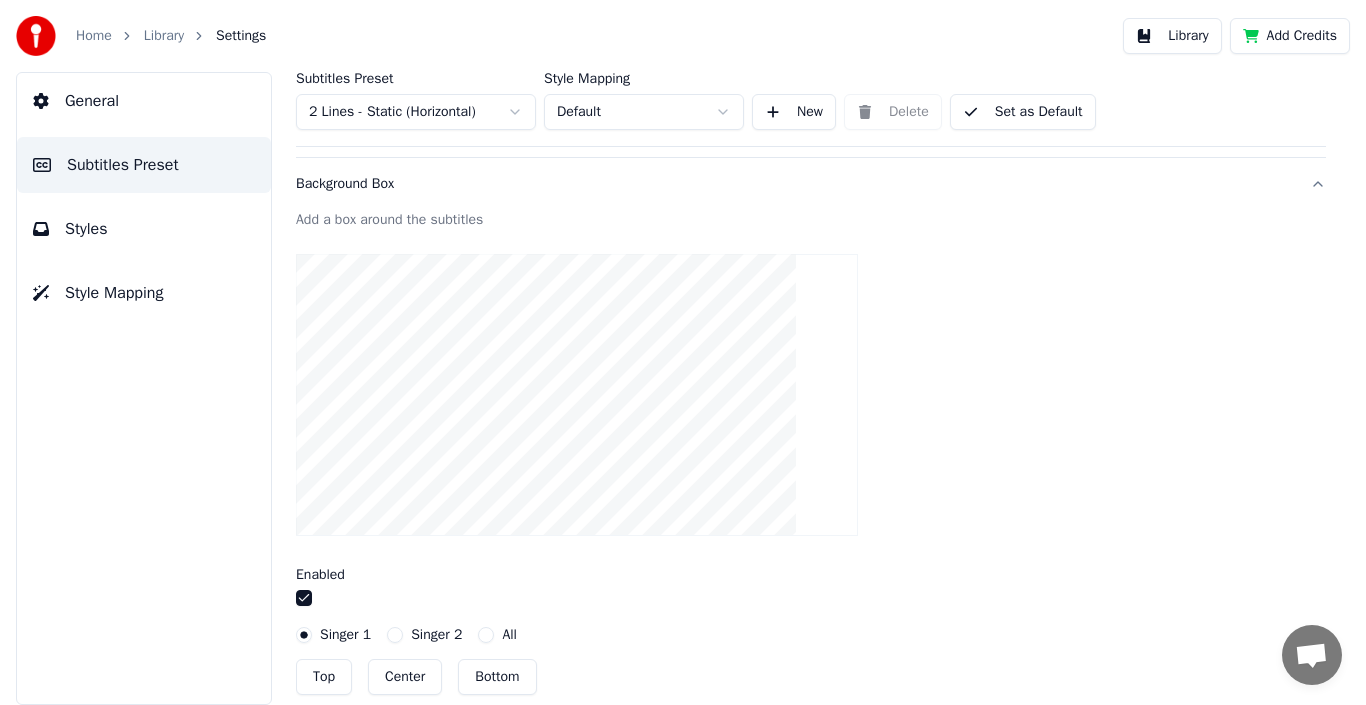 click on "All" at bounding box center [486, 635] 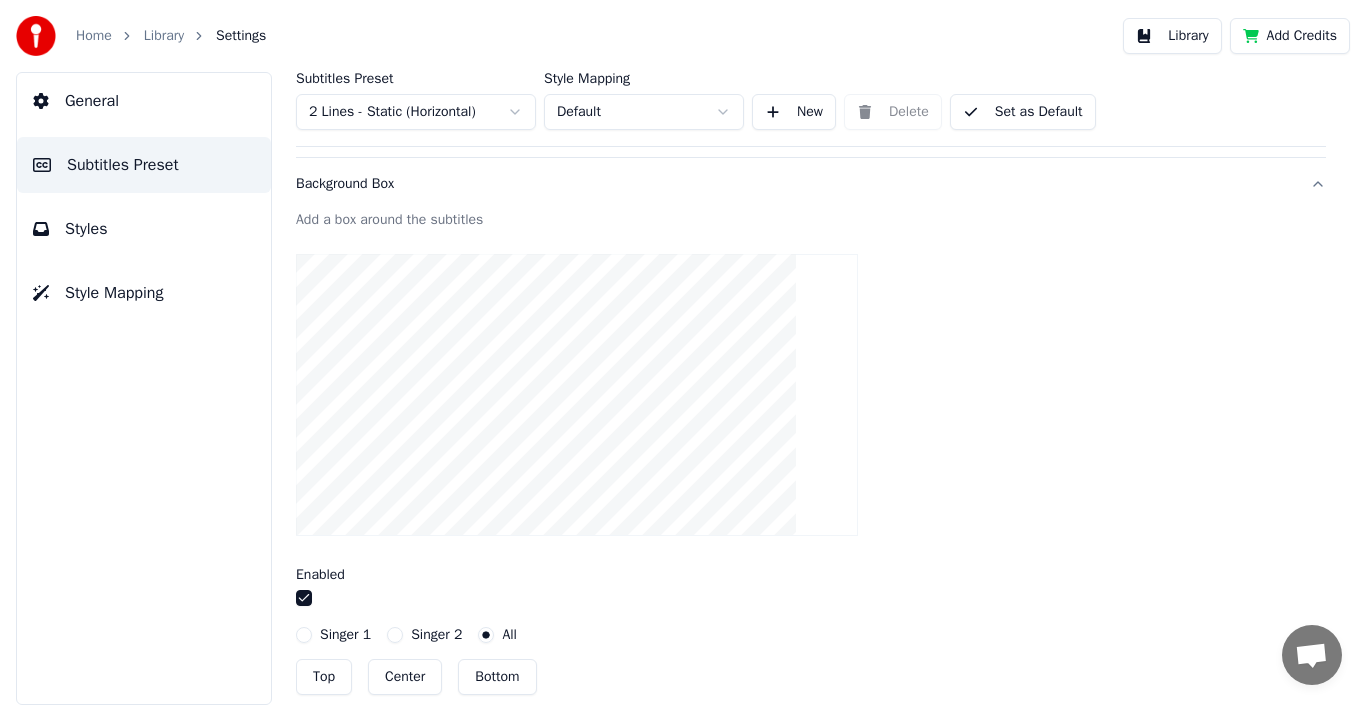 scroll, scrollTop: 500, scrollLeft: 0, axis: vertical 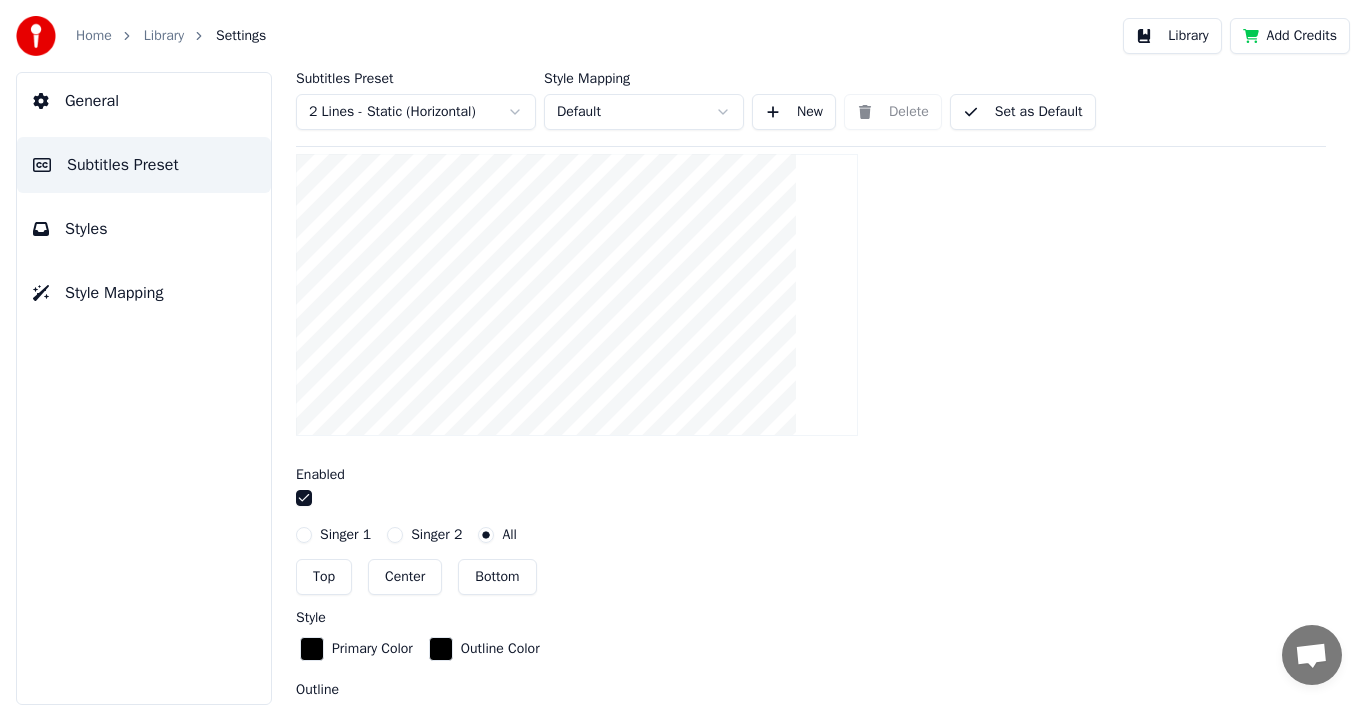 click on "Center" at bounding box center [405, 577] 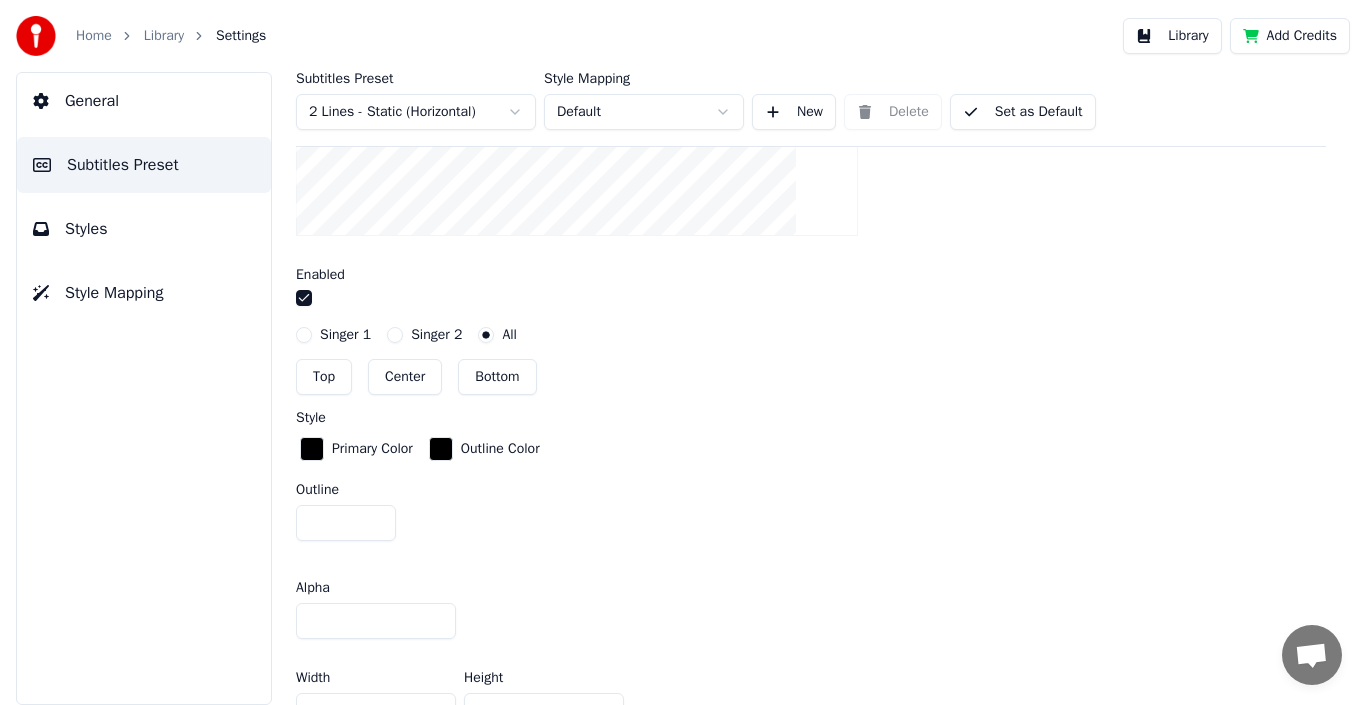 click at bounding box center (312, 449) 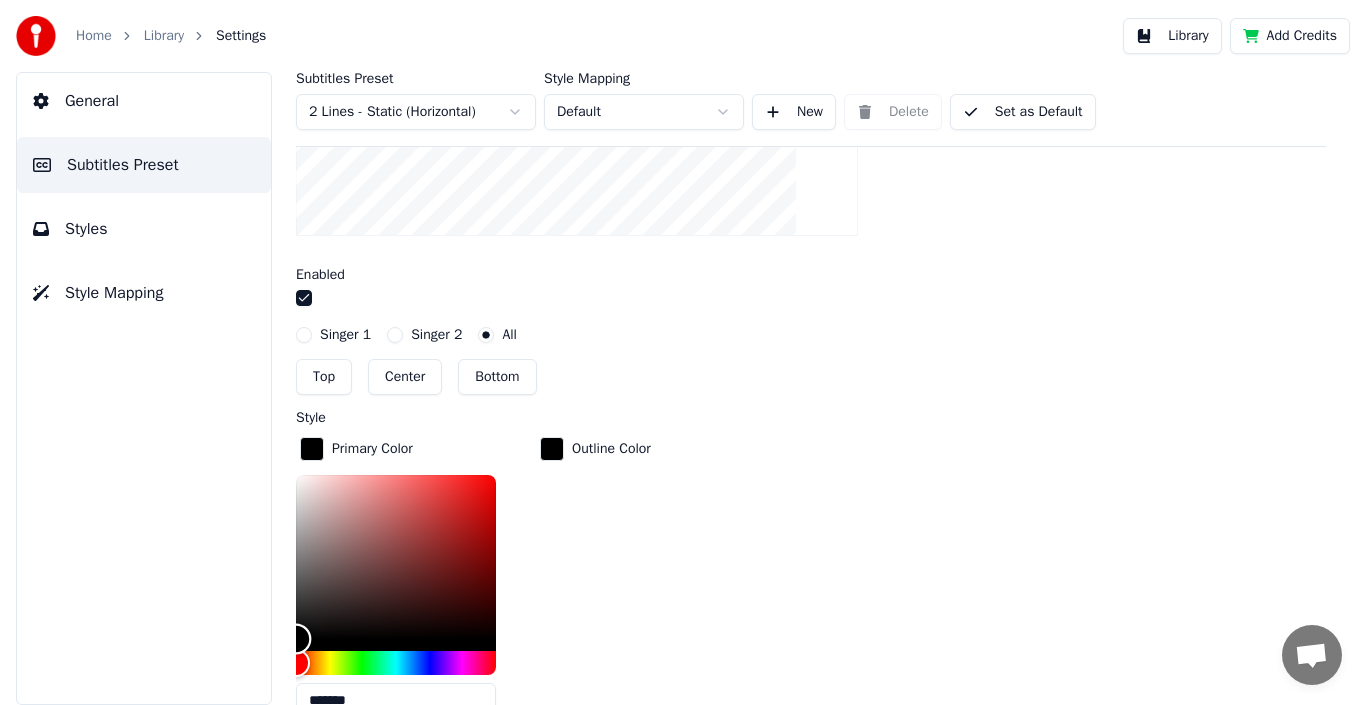 click at bounding box center [396, 557] 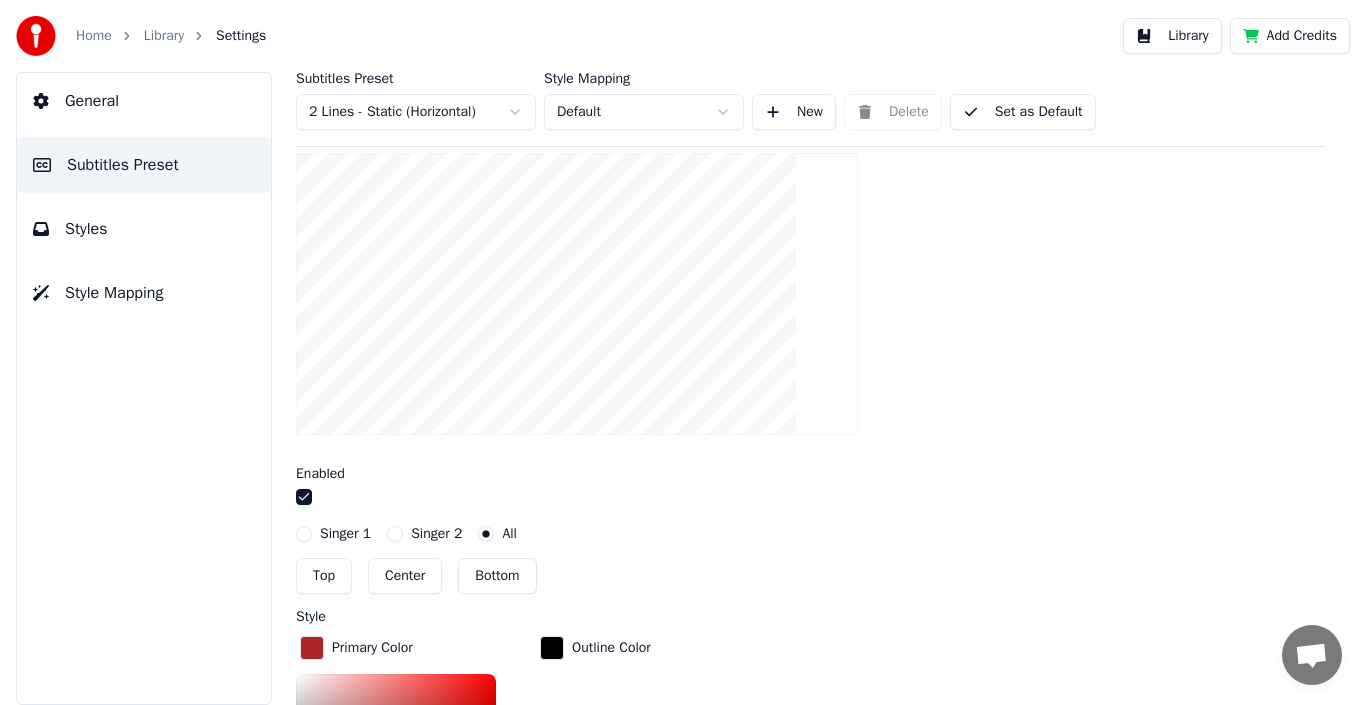 scroll, scrollTop: 500, scrollLeft: 0, axis: vertical 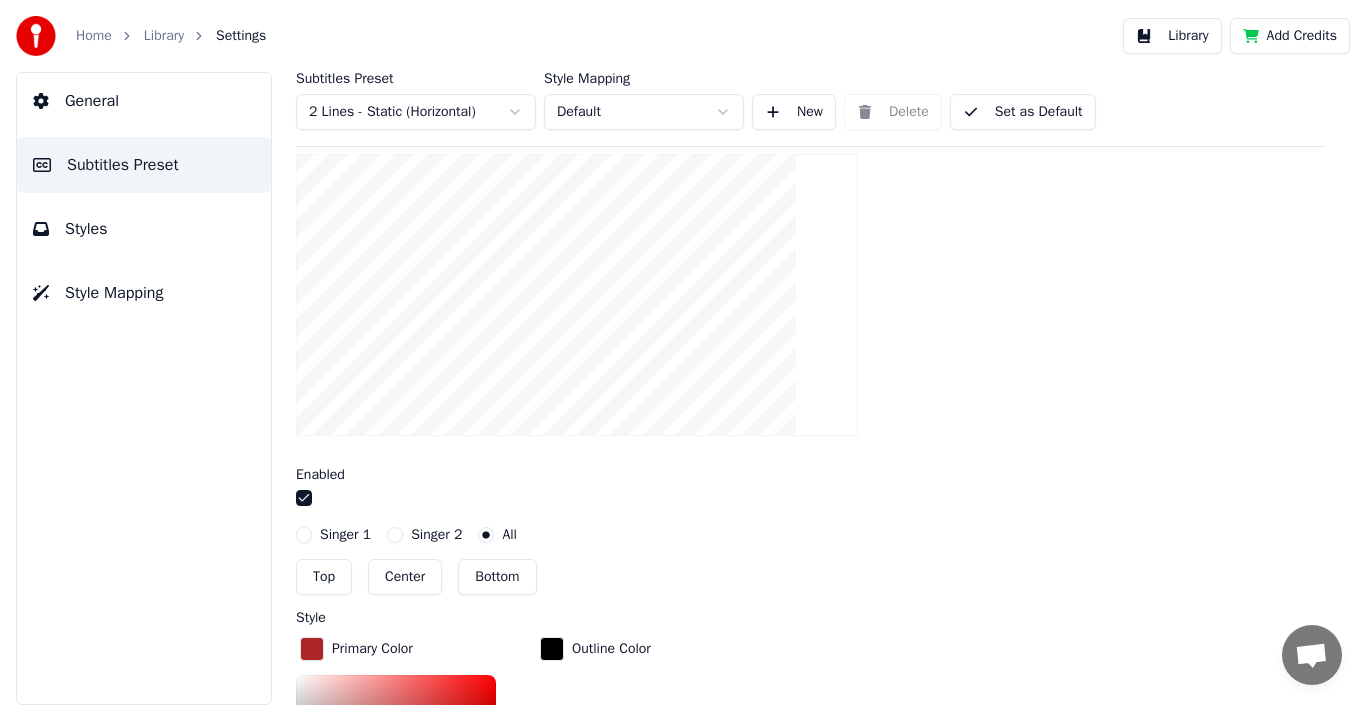 click at bounding box center [552, 649] 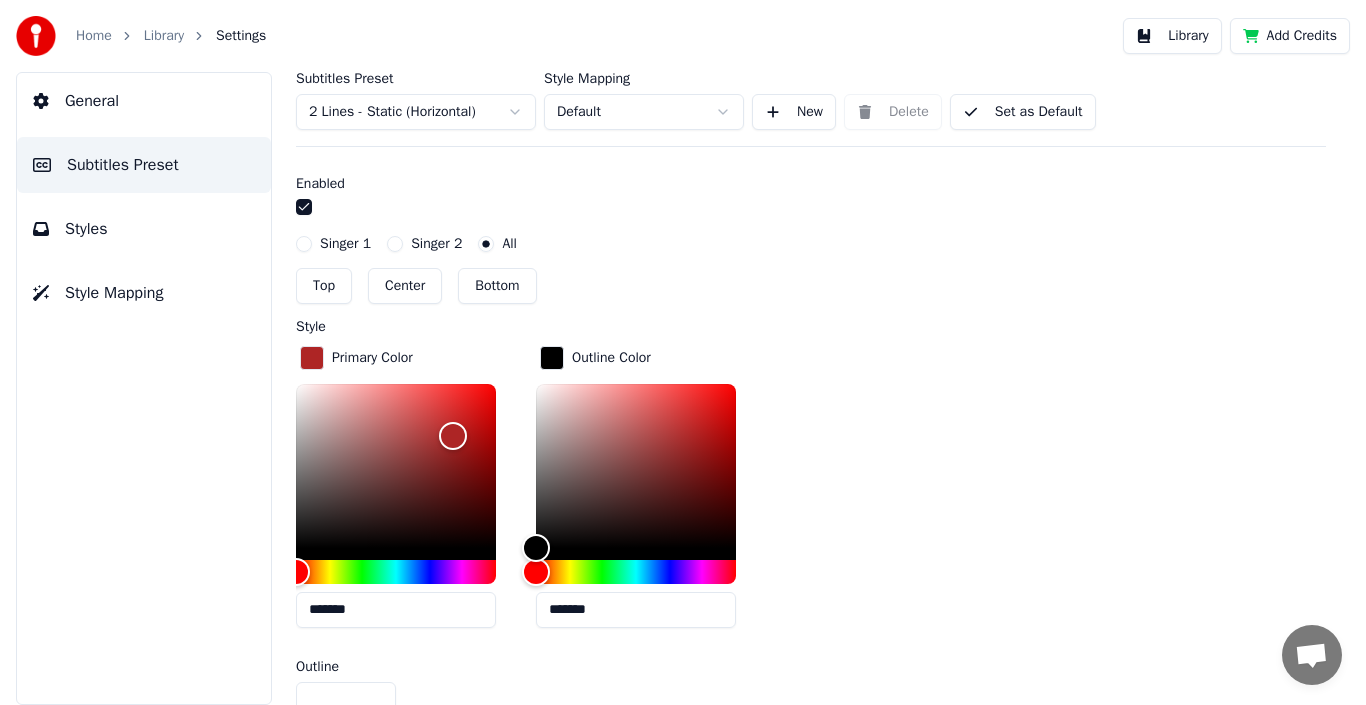 scroll, scrollTop: 800, scrollLeft: 0, axis: vertical 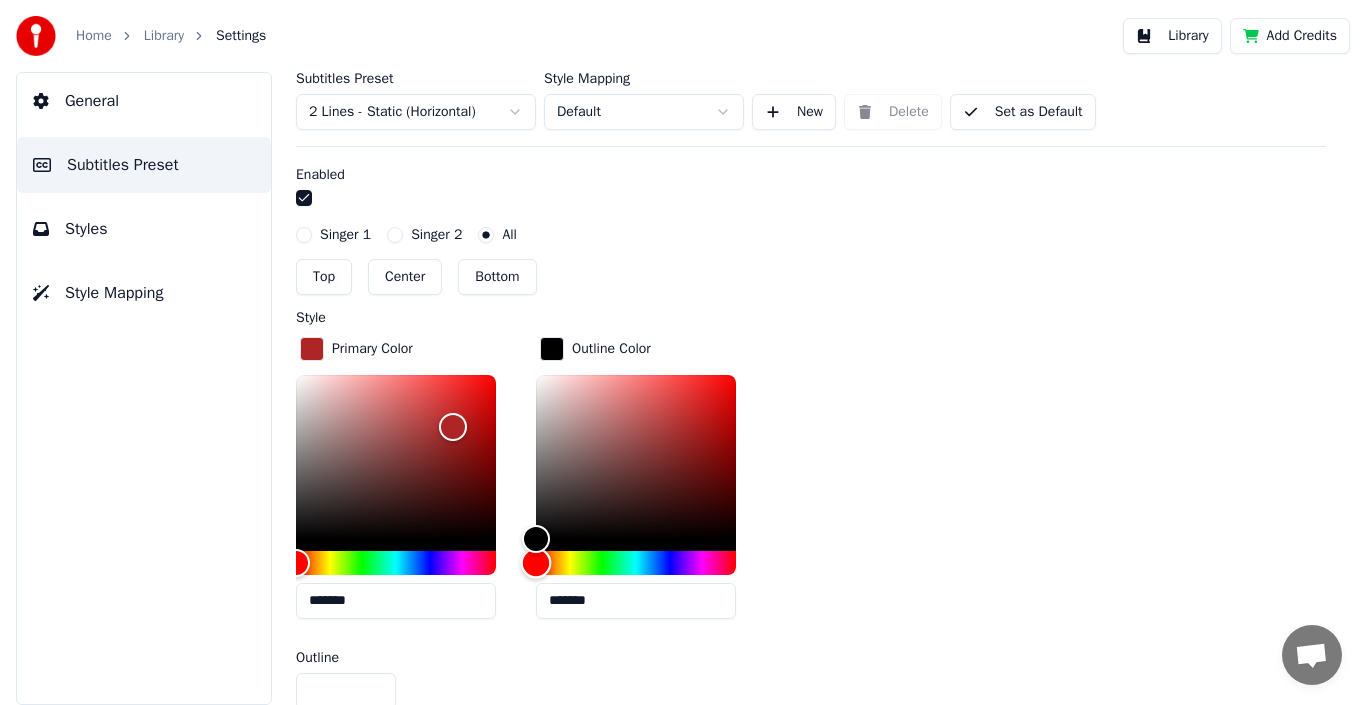 click at bounding box center [636, 563] 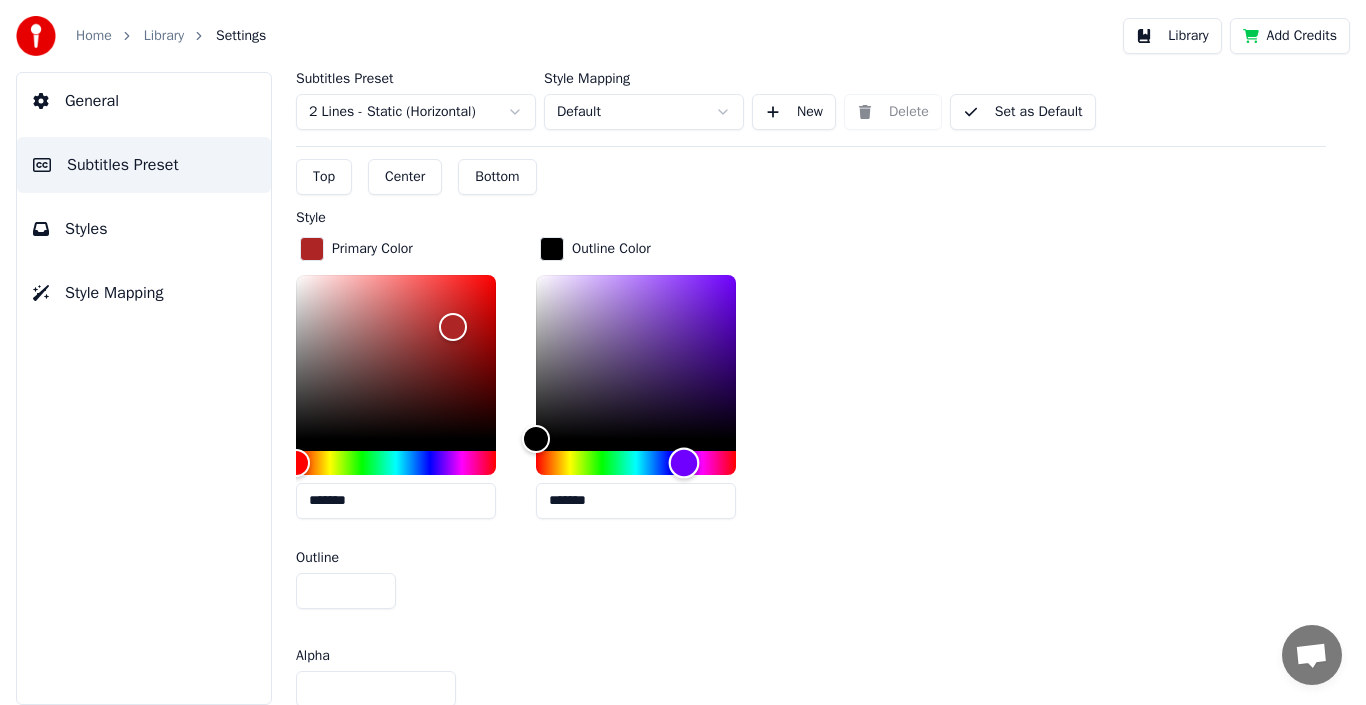 scroll, scrollTop: 1000, scrollLeft: 0, axis: vertical 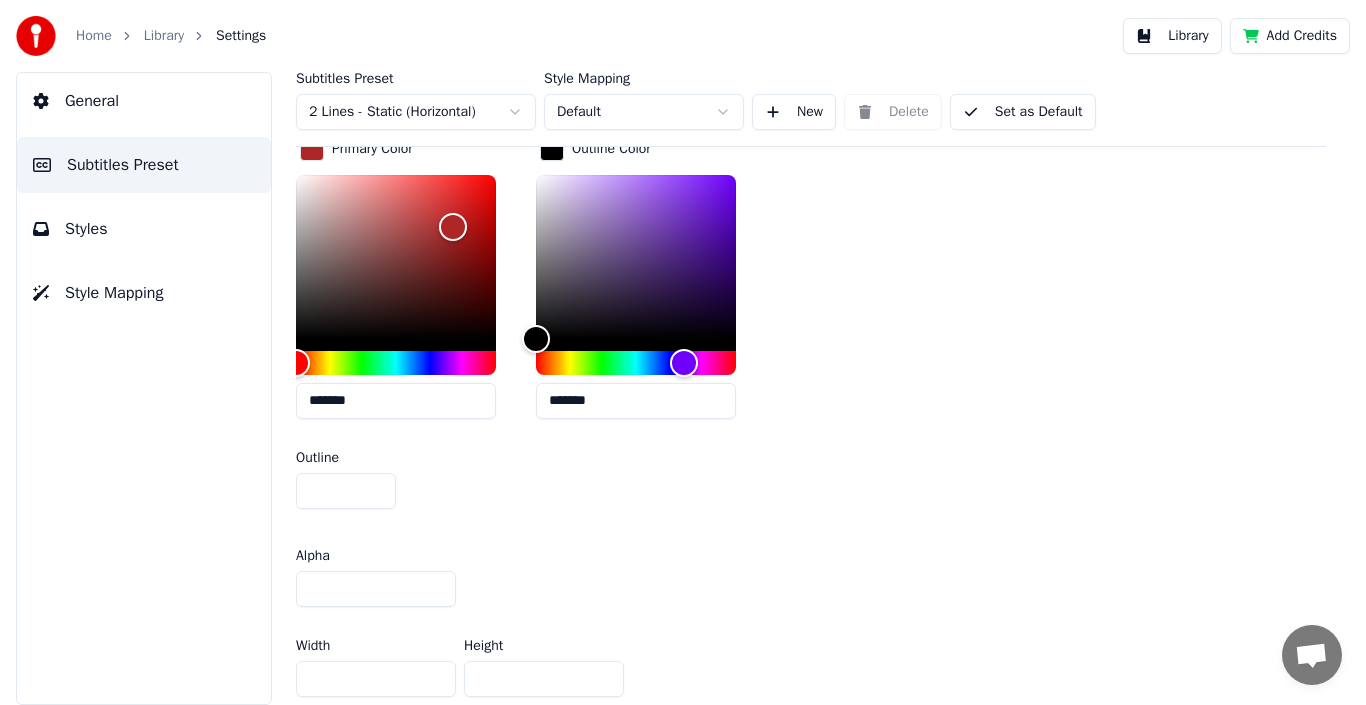 click on "*" at bounding box center [346, 491] 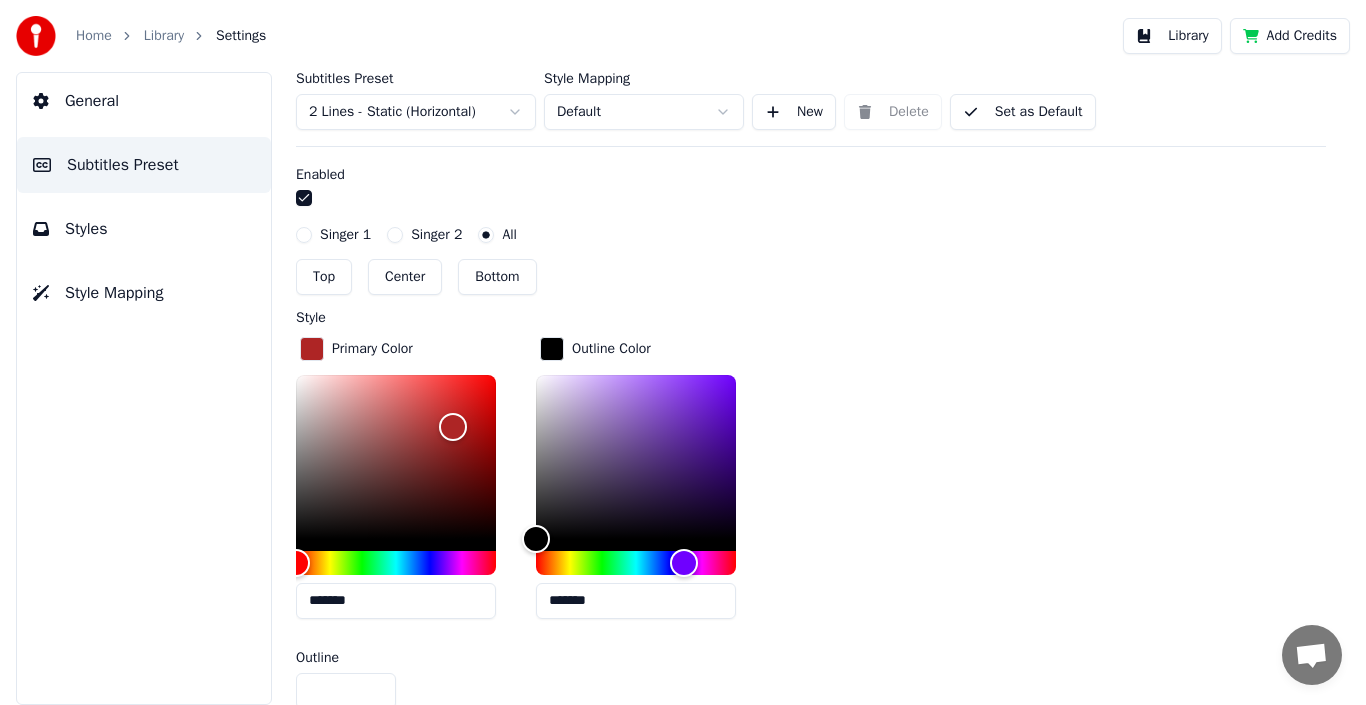 scroll, scrollTop: 1100, scrollLeft: 0, axis: vertical 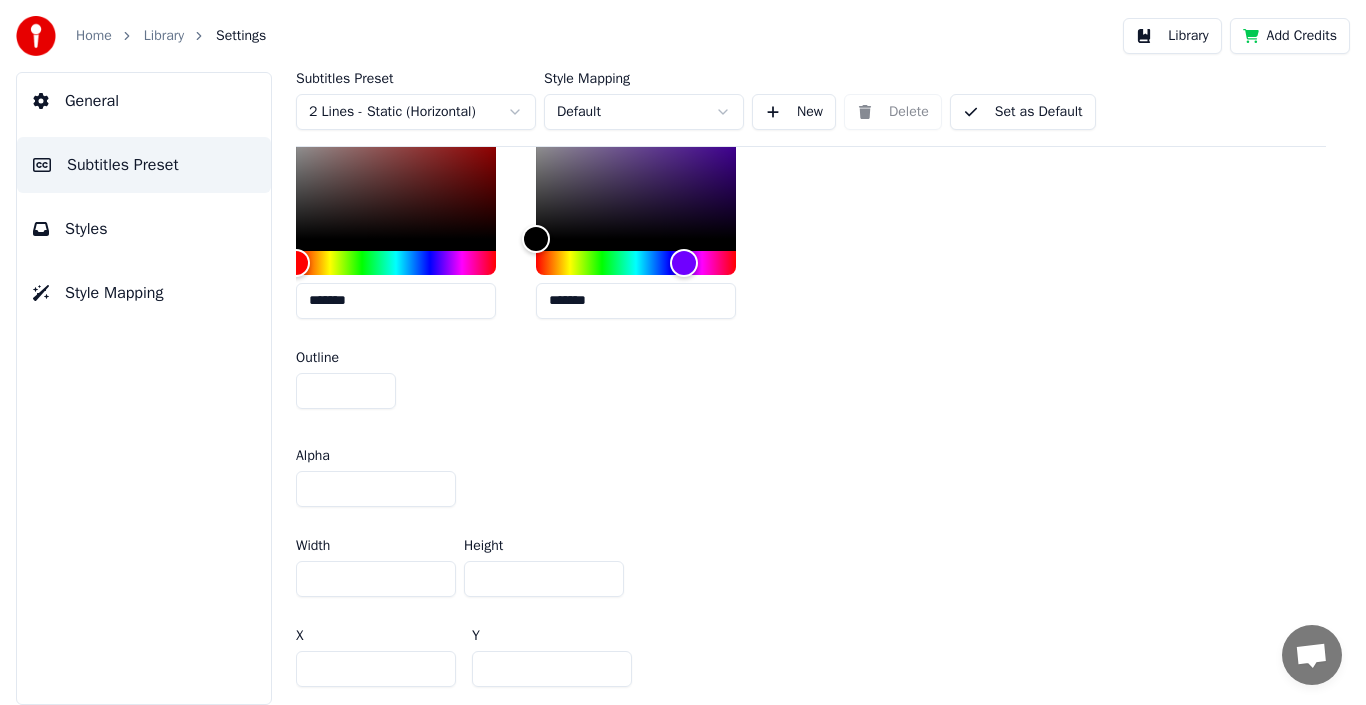 click on "Subtitles Preset 2 Lines - Static (Horizontal) Style Mapping Default New Delete Set as Default General Layout Song Title Silent Gap Progress Bar Silent Gap Text Silent Gap Countdown Timing Indicator Background Box Add a box around the subtitles Enabled Singer 1 Singer 2 All Top Center Bottom Style Primary Color ******* Outline Color ******* Outline * Alpha ** Width **** Height *** X *** Y ** Fade In (Milliseconds) *** Fade Out (Milliseconds) * Reset Fade Effect Offset Max Characters Per Line Auto Line Break Advanced Settings" at bounding box center [811, 388] 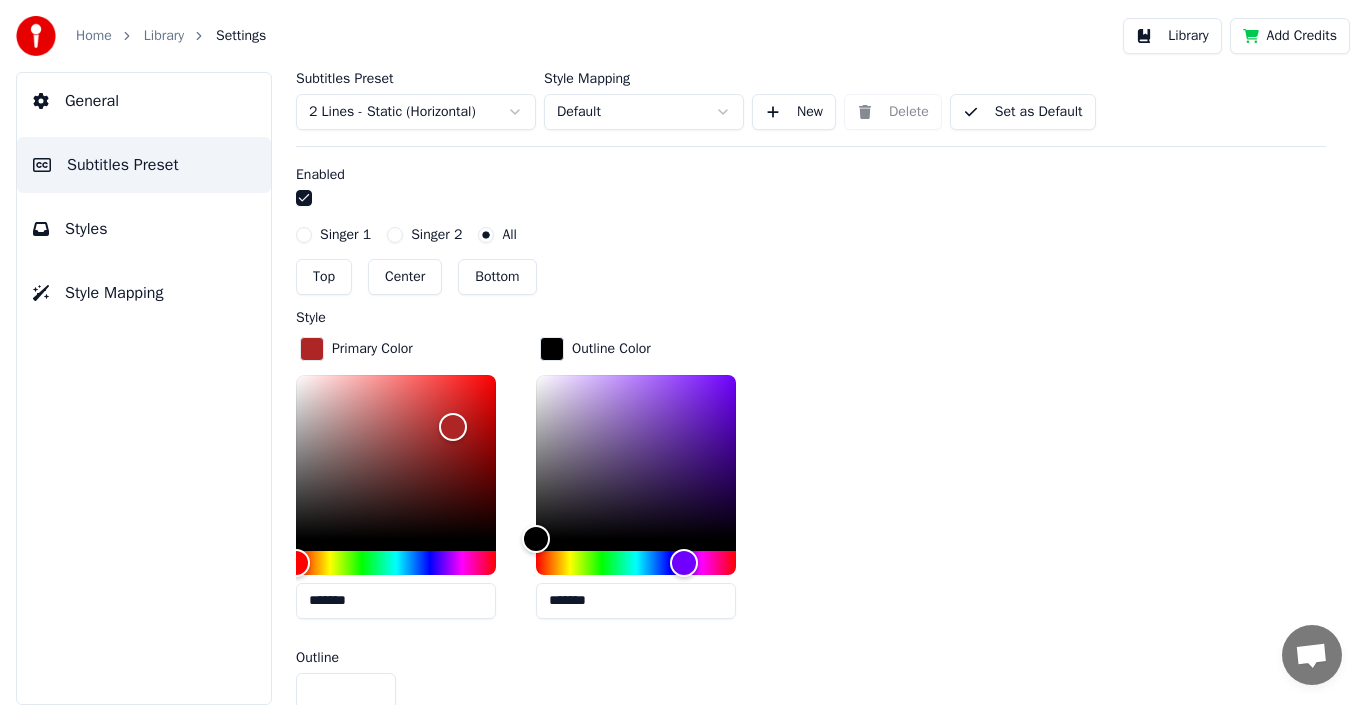 scroll, scrollTop: 830, scrollLeft: 0, axis: vertical 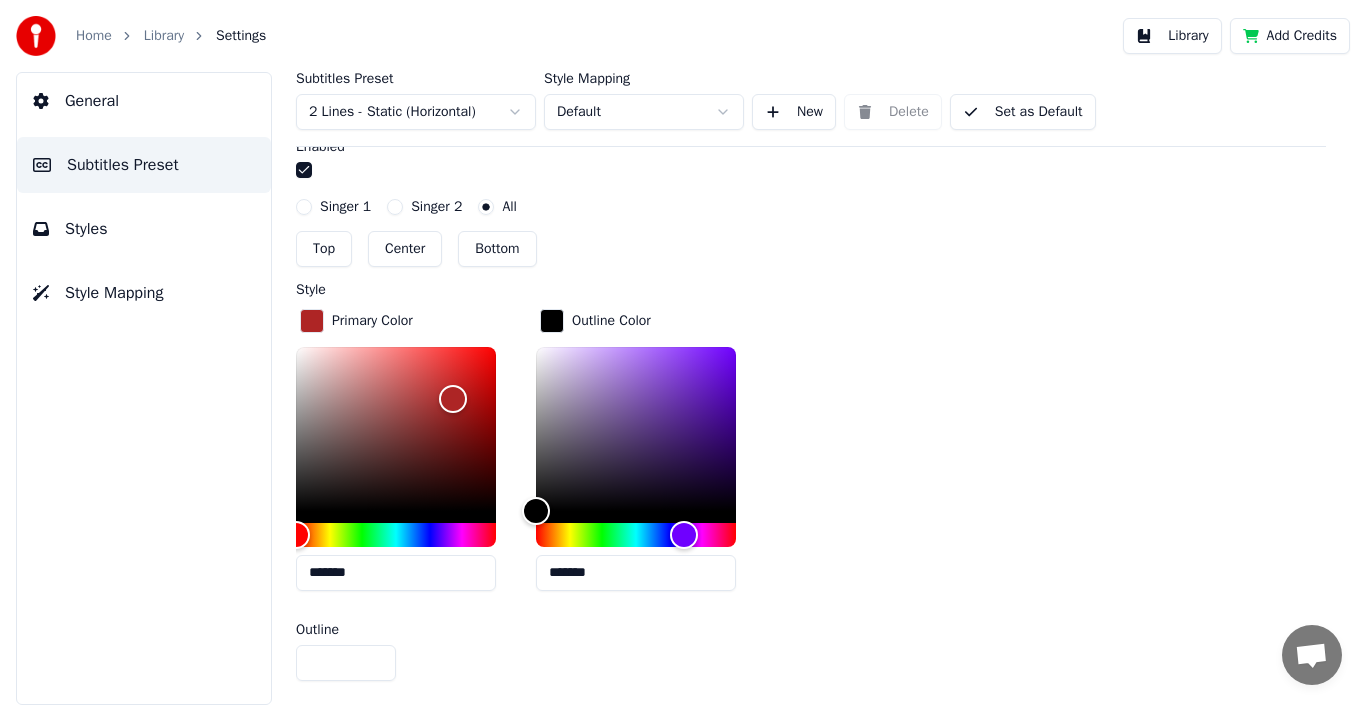 drag, startPoint x: 337, startPoint y: 691, endPoint x: 240, endPoint y: 689, distance: 97.020615 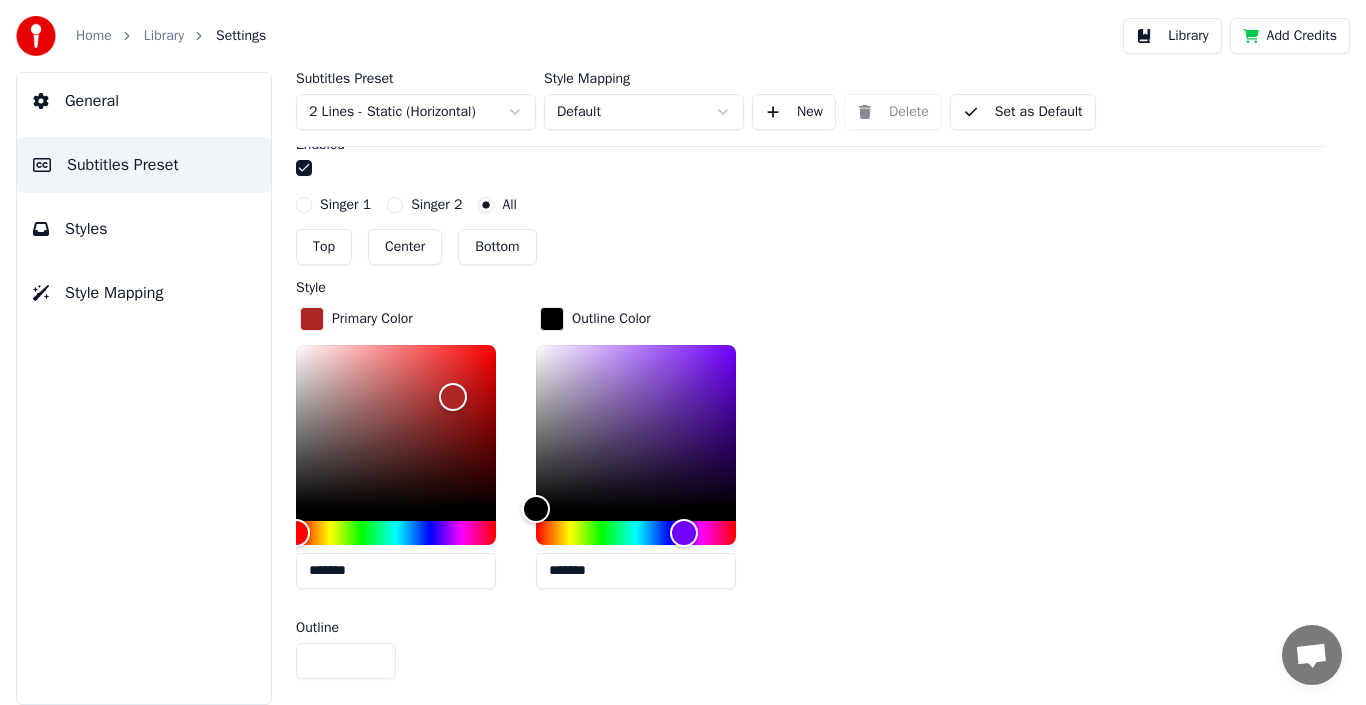 type on "*" 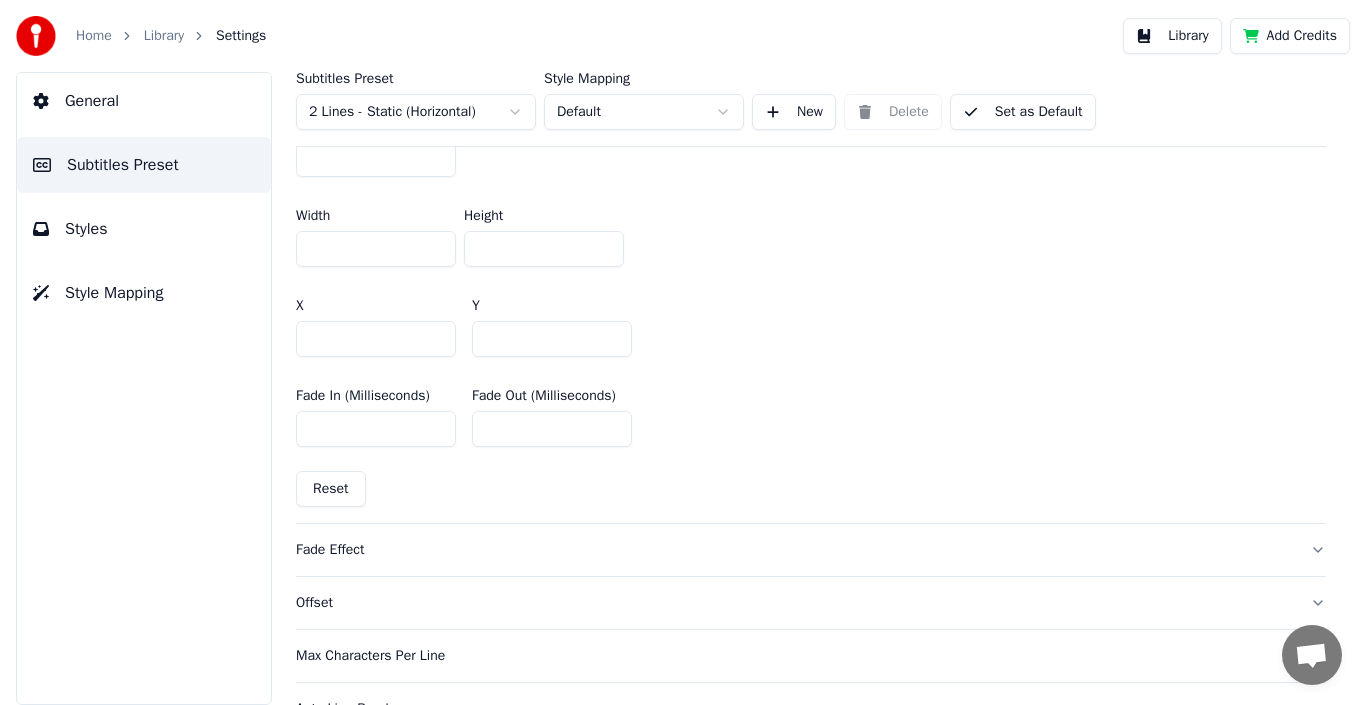 scroll, scrollTop: 1527, scrollLeft: 0, axis: vertical 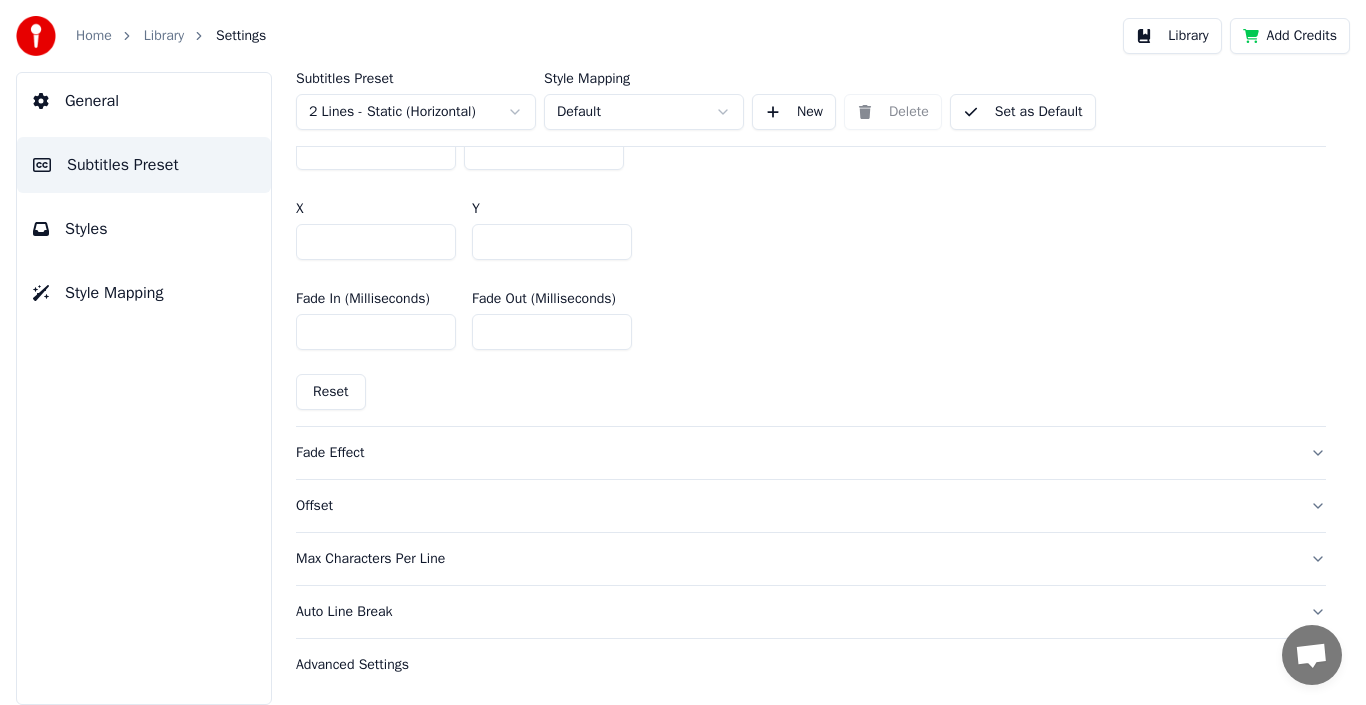 click on "Fade Effect" at bounding box center (811, 453) 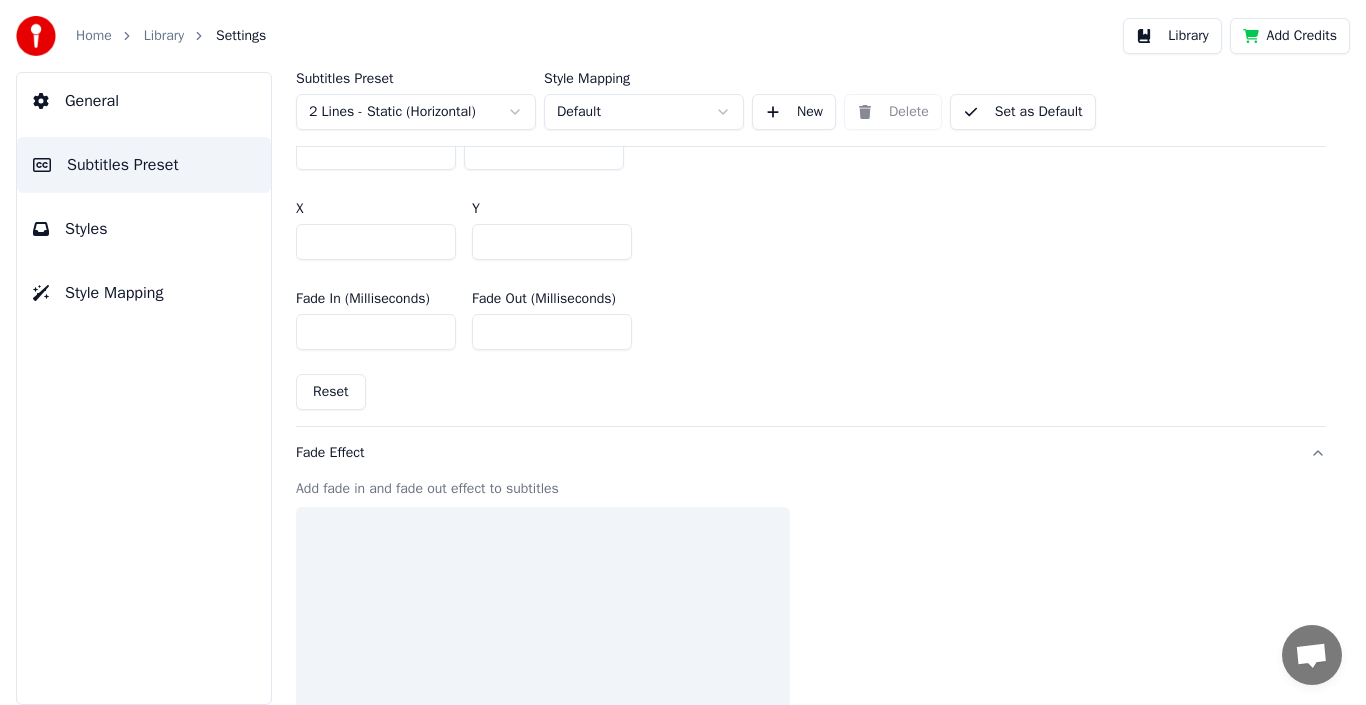 scroll, scrollTop: 591, scrollLeft: 0, axis: vertical 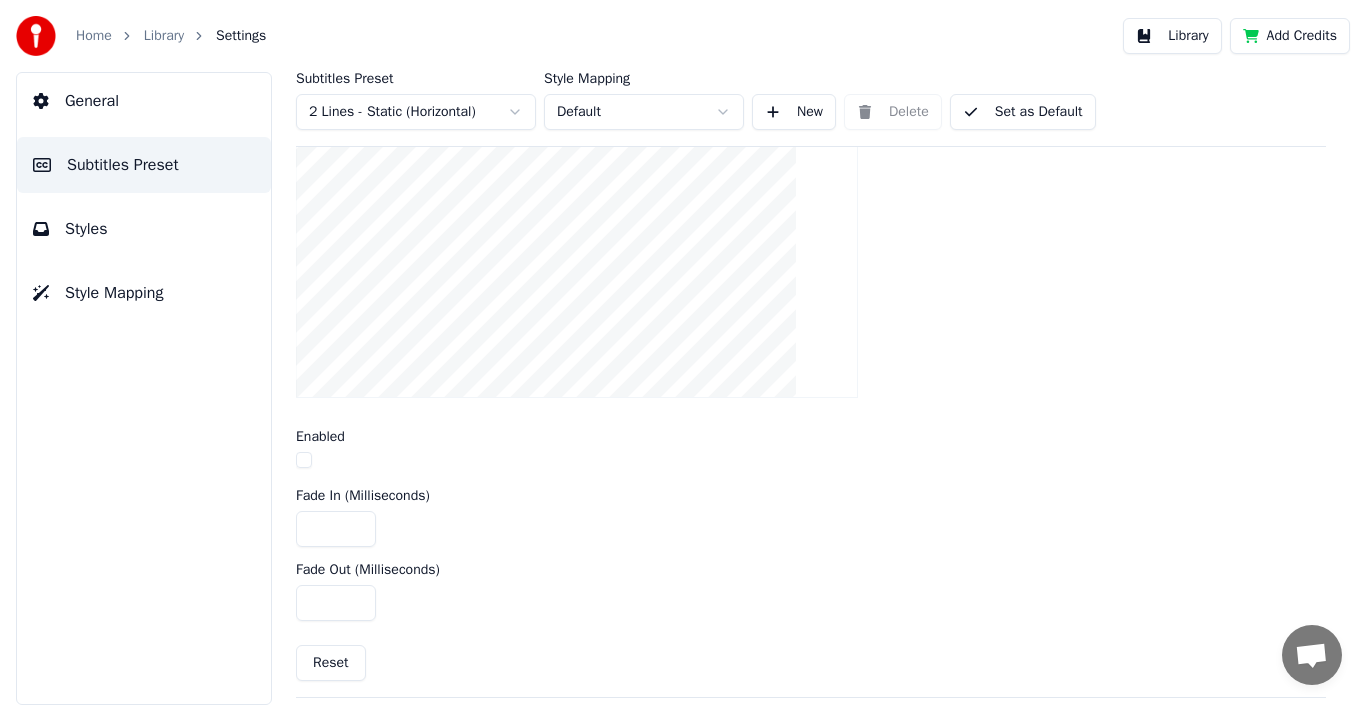 click on "Styles" at bounding box center [86, 229] 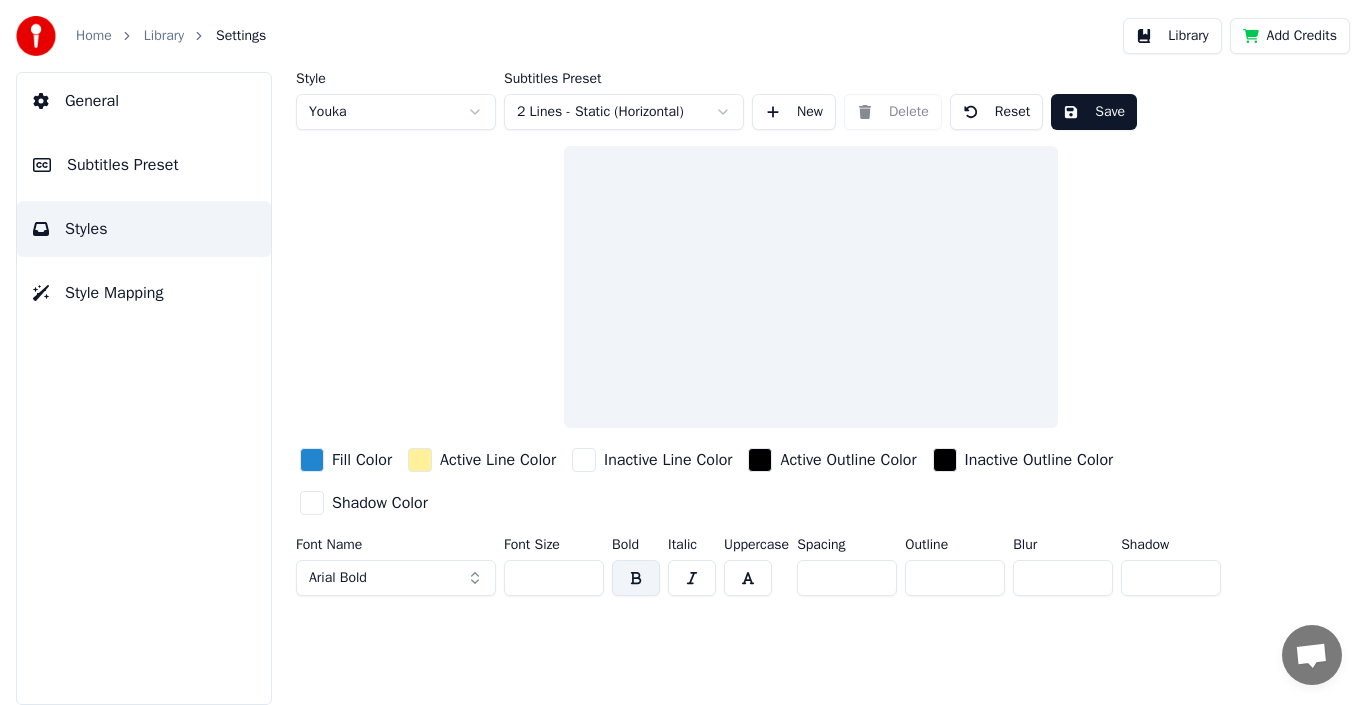 scroll, scrollTop: 0, scrollLeft: 0, axis: both 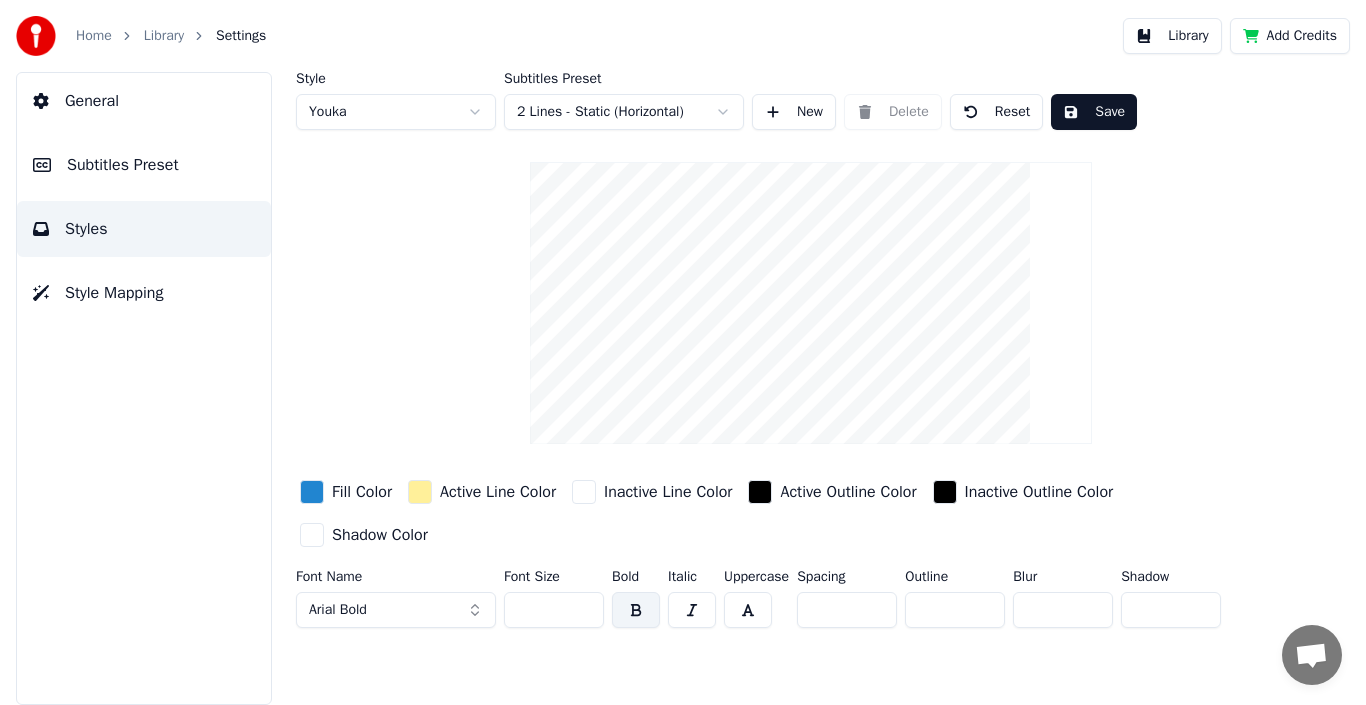 click on "Style Mapping" at bounding box center [114, 293] 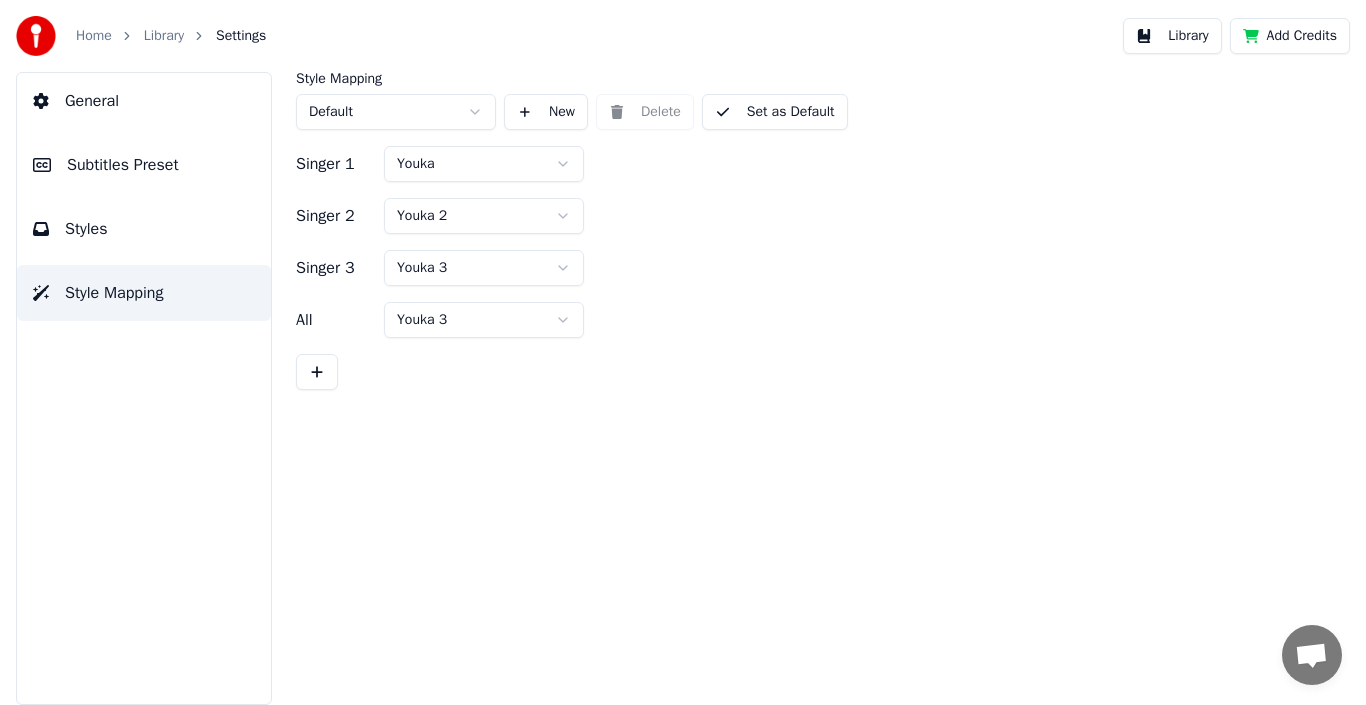 click on "Home Library Settings Library Add Credits General Subtitles Preset Styles Style Mapping Style Mapping Default New Delete Set as Default Singer   1 Youka Singer   2 Youka 2 Singer   3 Youka 3 All Youka 3" at bounding box center [683, 352] 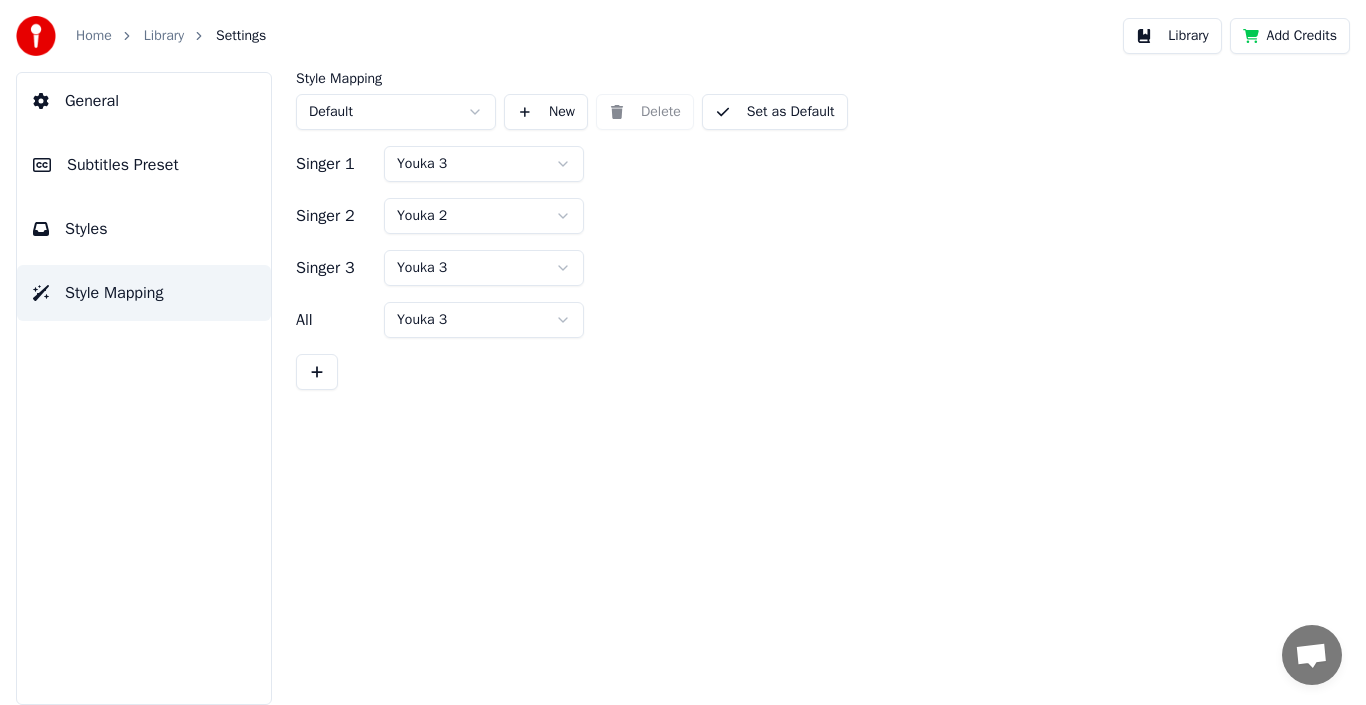 click on "General" at bounding box center (92, 101) 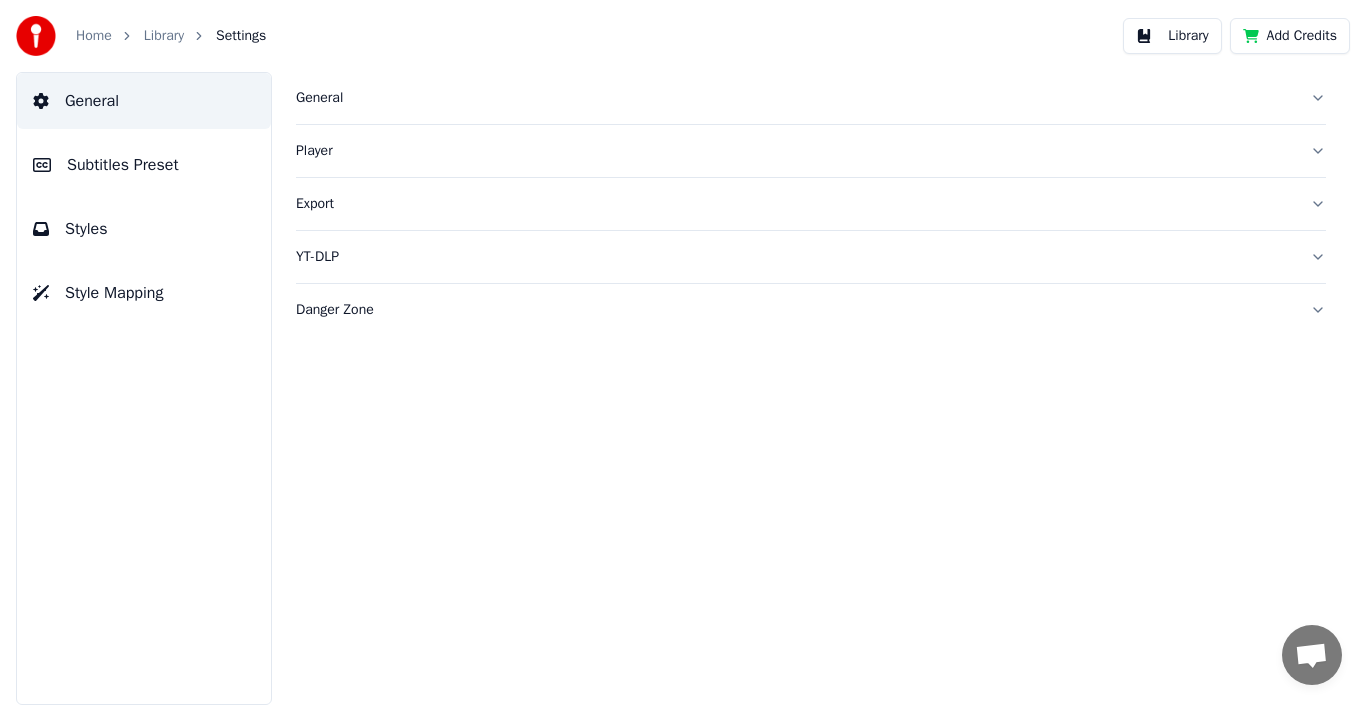 click on "General" at bounding box center [795, 98] 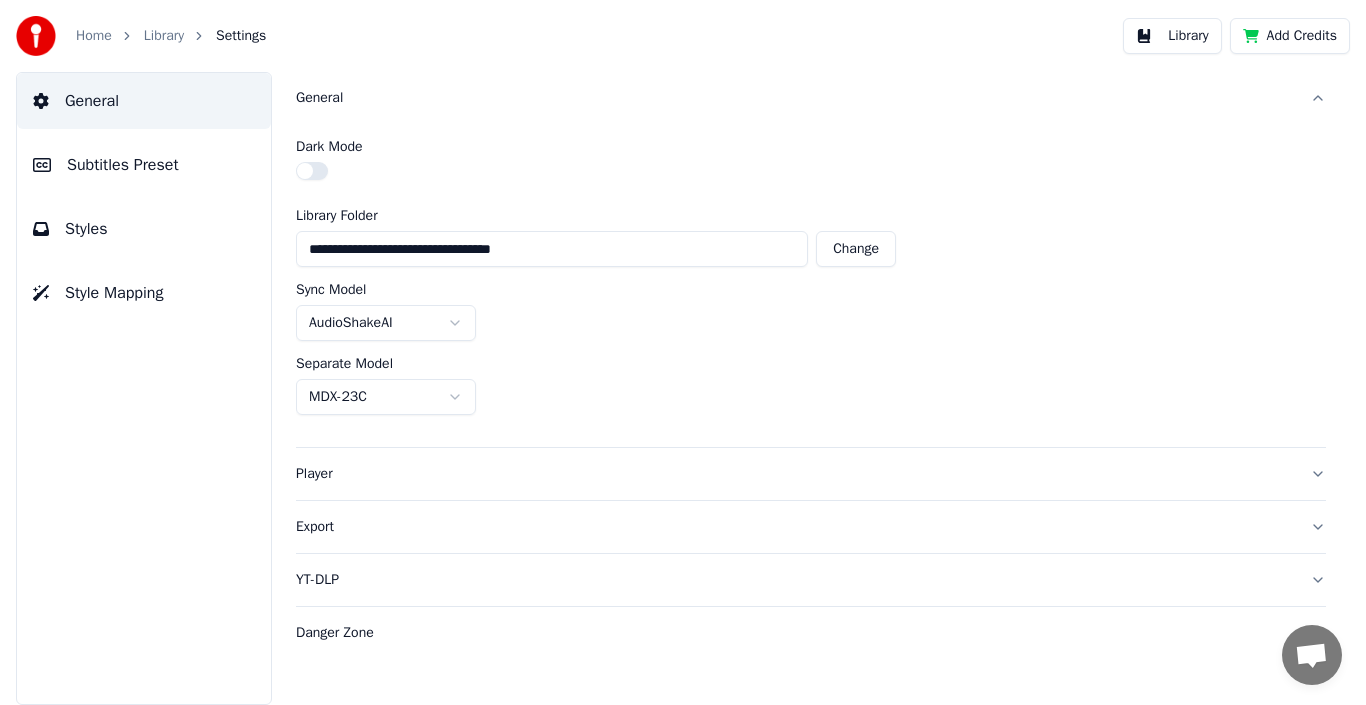 click on "**********" at bounding box center [683, 352] 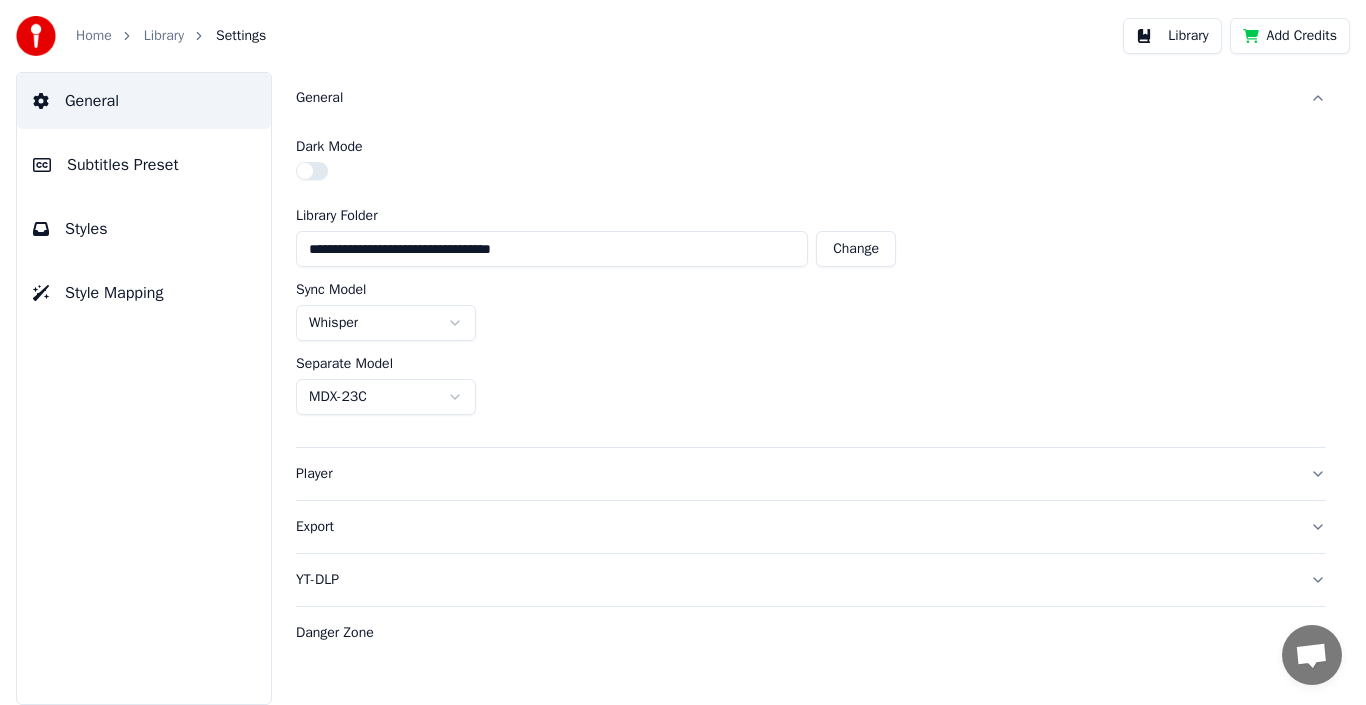 click on "**********" at bounding box center (683, 352) 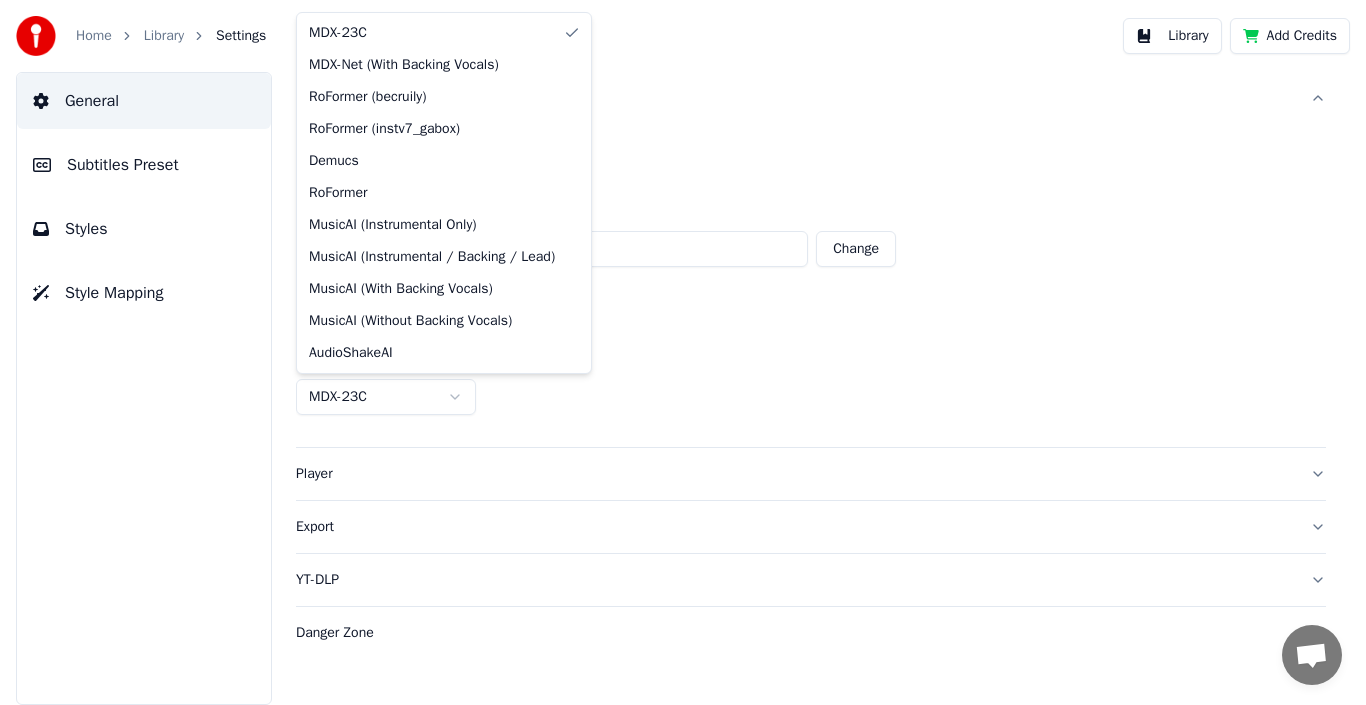 click on "**********" at bounding box center [683, 352] 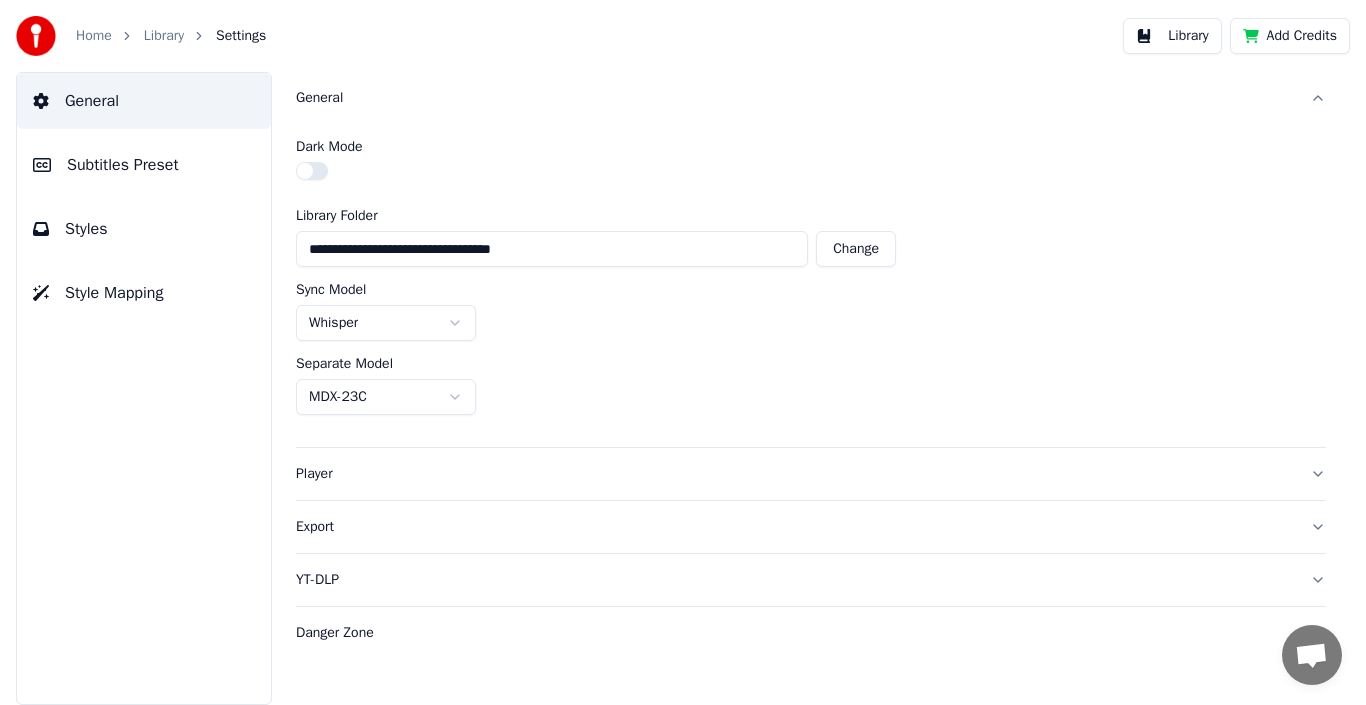 click on "Home Library Settings" at bounding box center [141, 36] 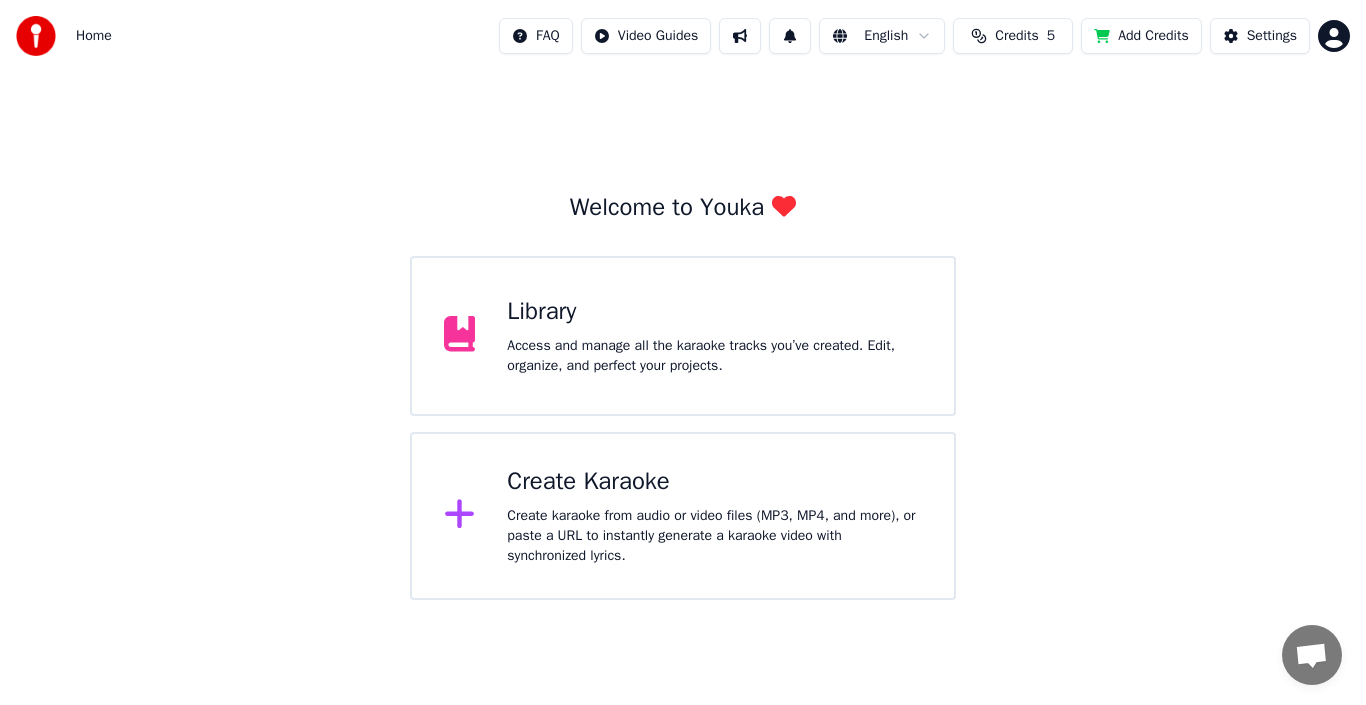 click on "Home FAQ Video Guides English Credits 5 Add Credits Settings Welcome to Youka Library Access and manage all the karaoke tracks you’ve created. Edit, organize, and perfect your projects. Create Karaoke Create karaoke from audio or video files (MP3, MP4, and more), or paste a URL to instantly generate a karaoke video with synchronized lyrics." at bounding box center [683, 300] 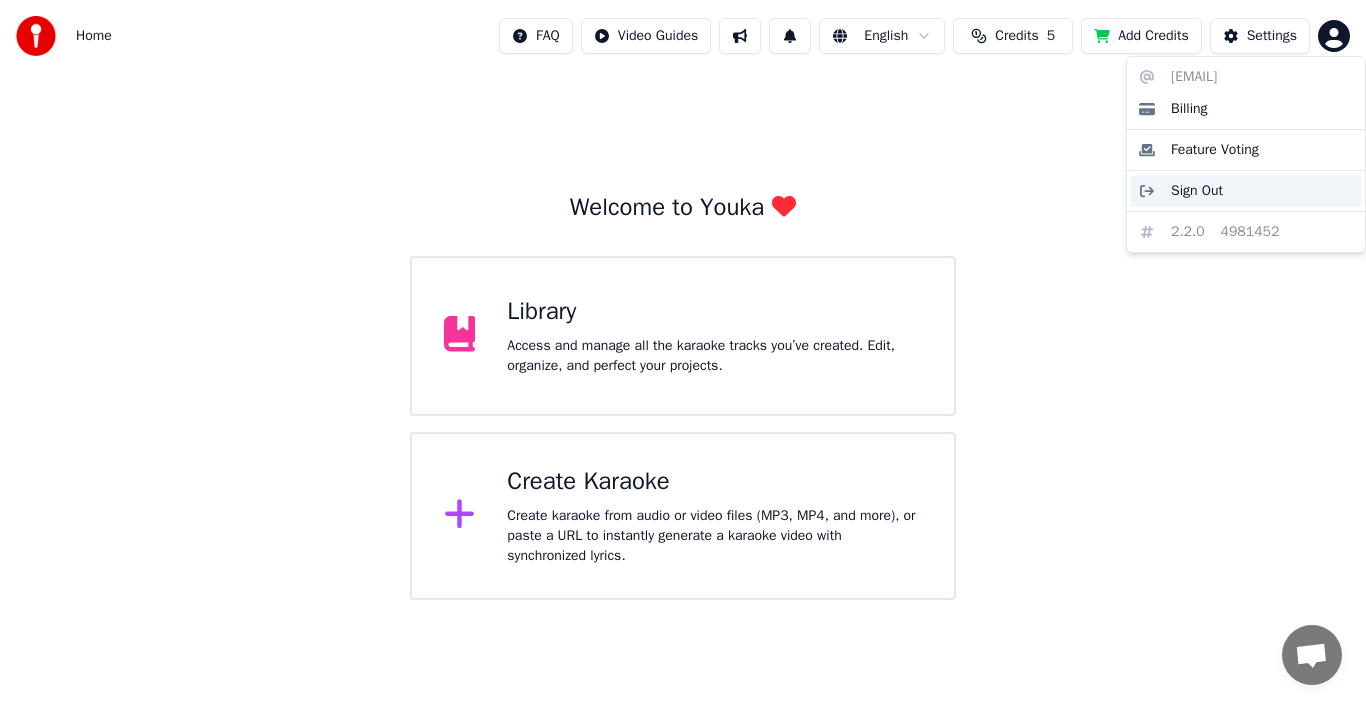 click on "Sign Out" at bounding box center [1197, 191] 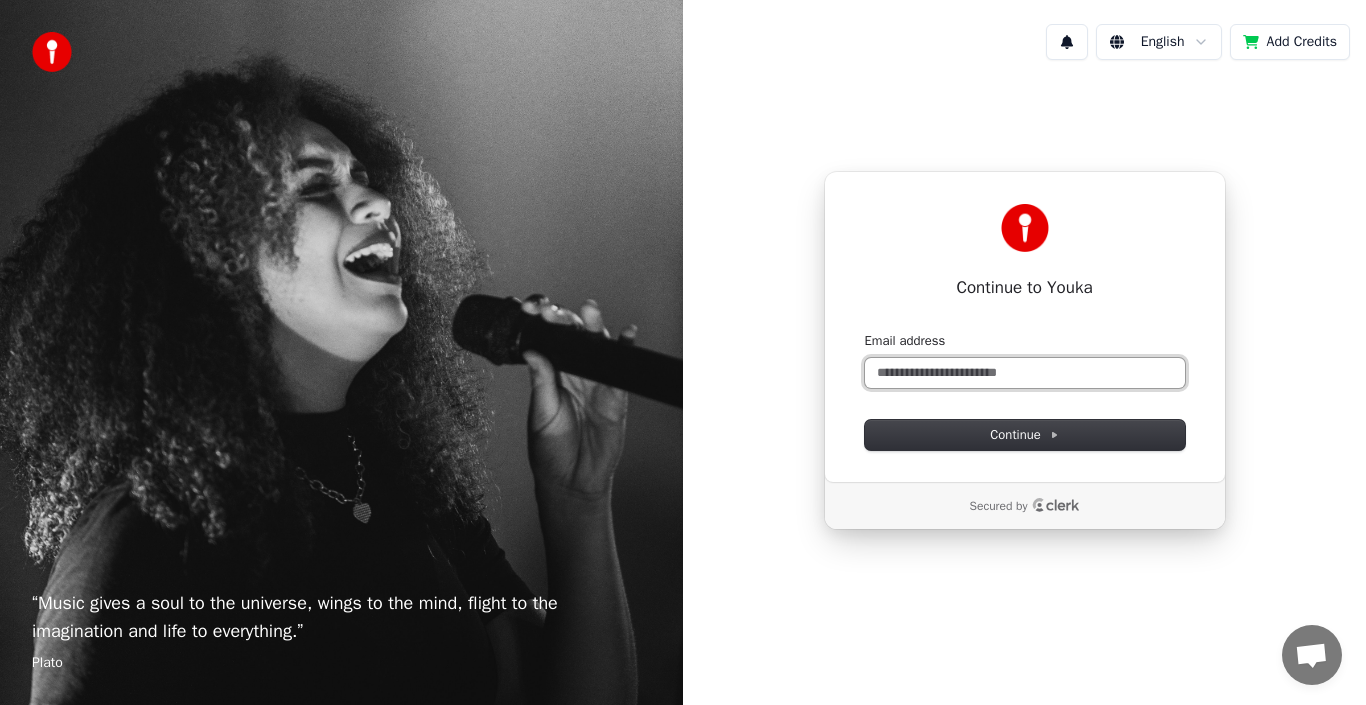 click on "Email address" at bounding box center (1025, 373) 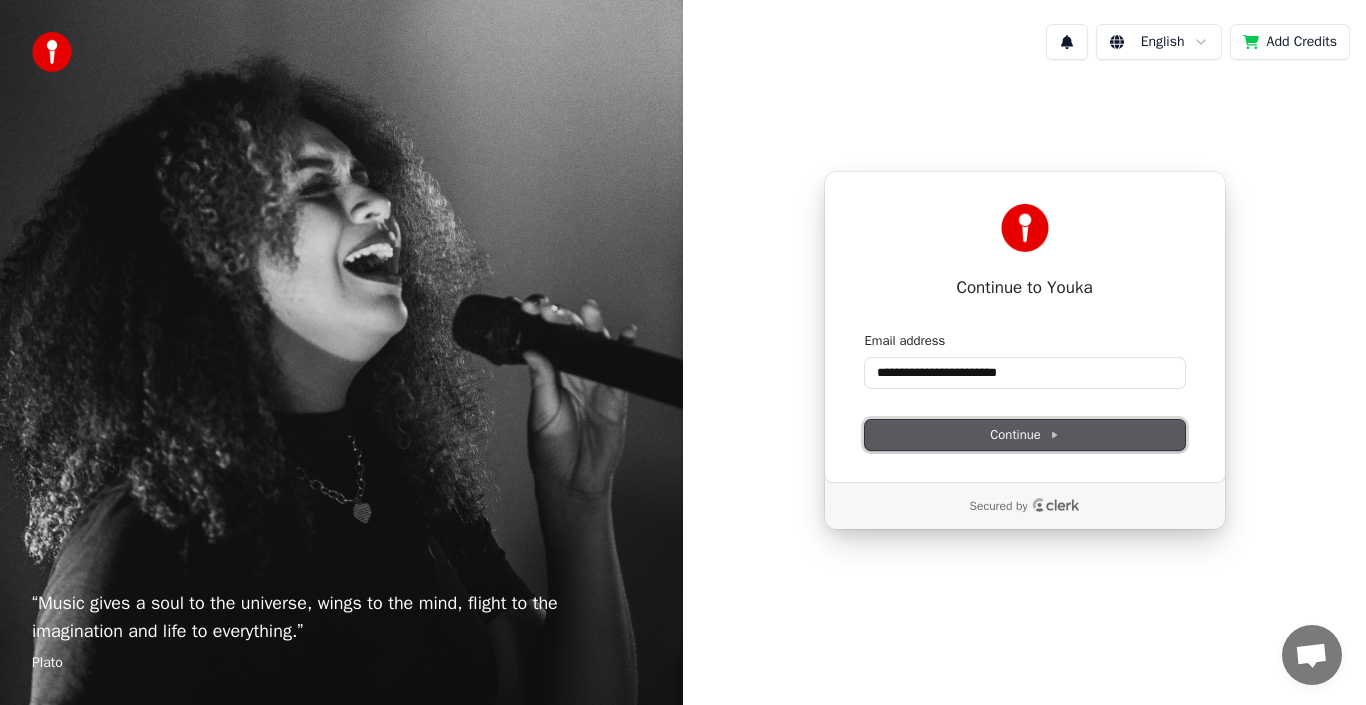 click on "Continue" at bounding box center [1025, 435] 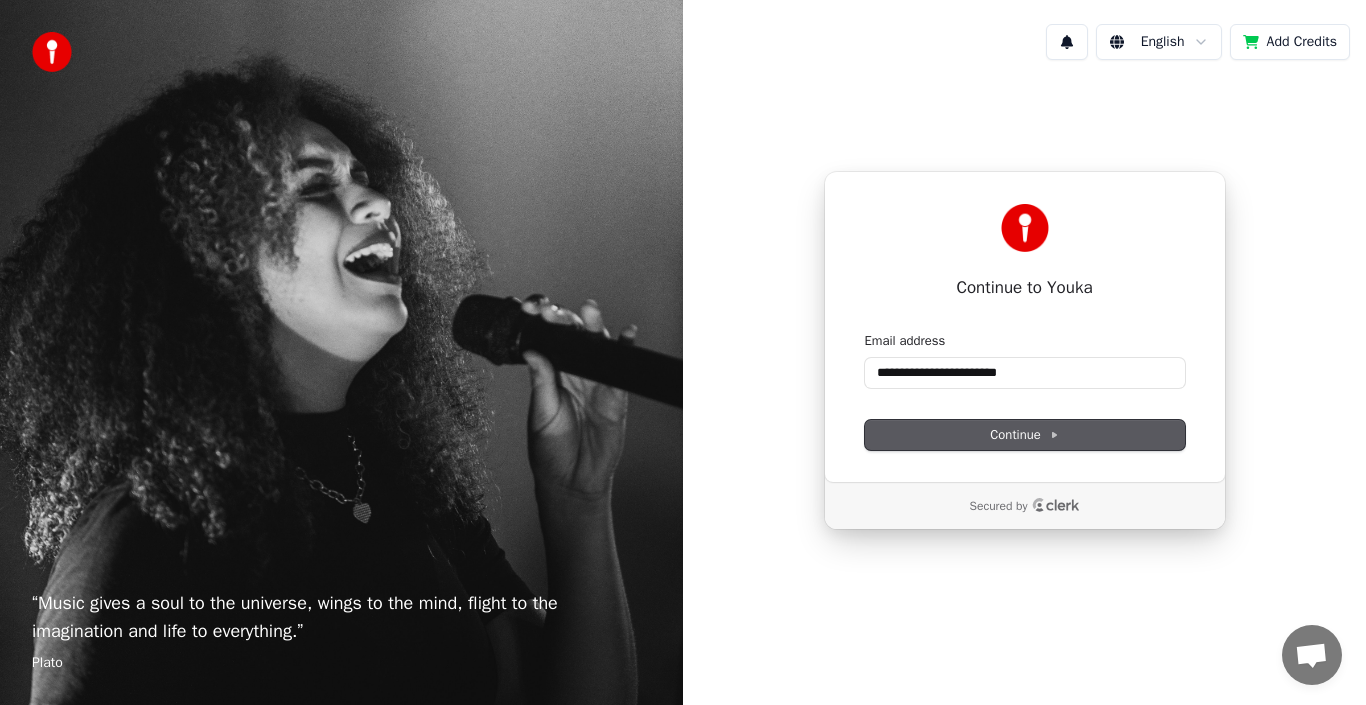 type on "**********" 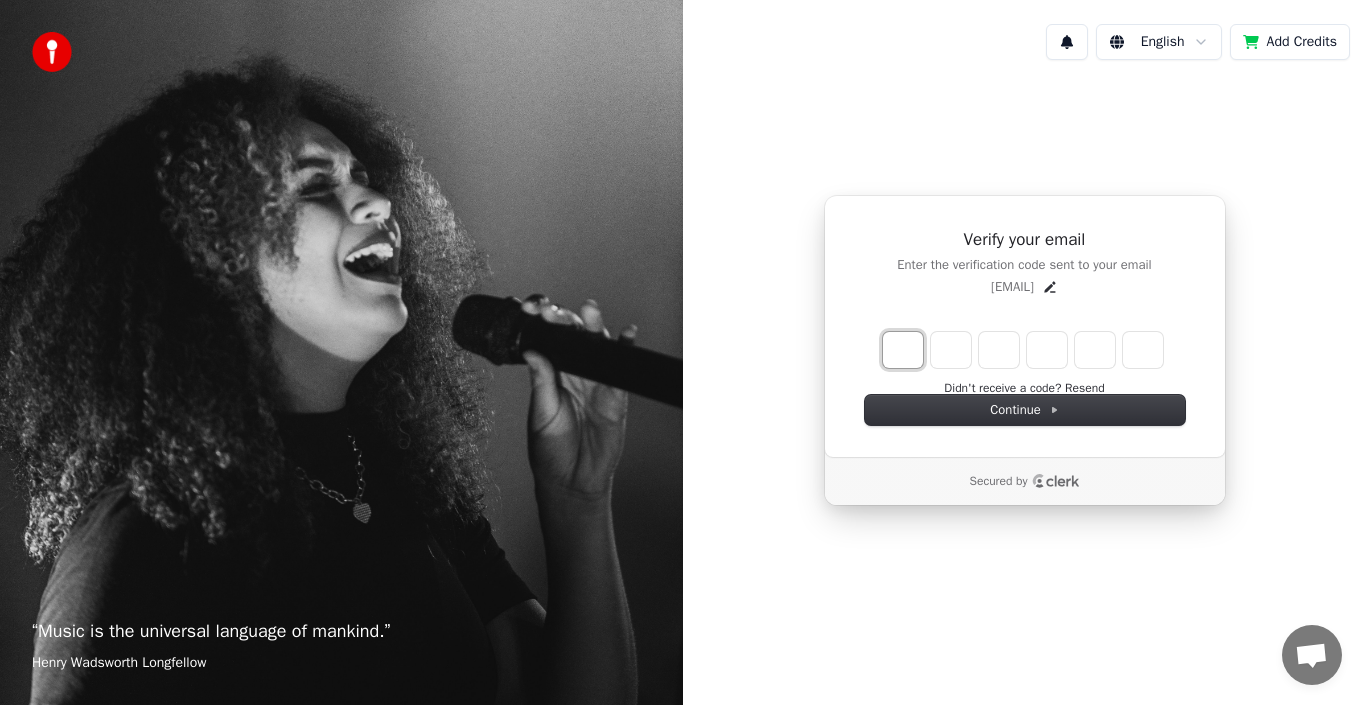 type on "*" 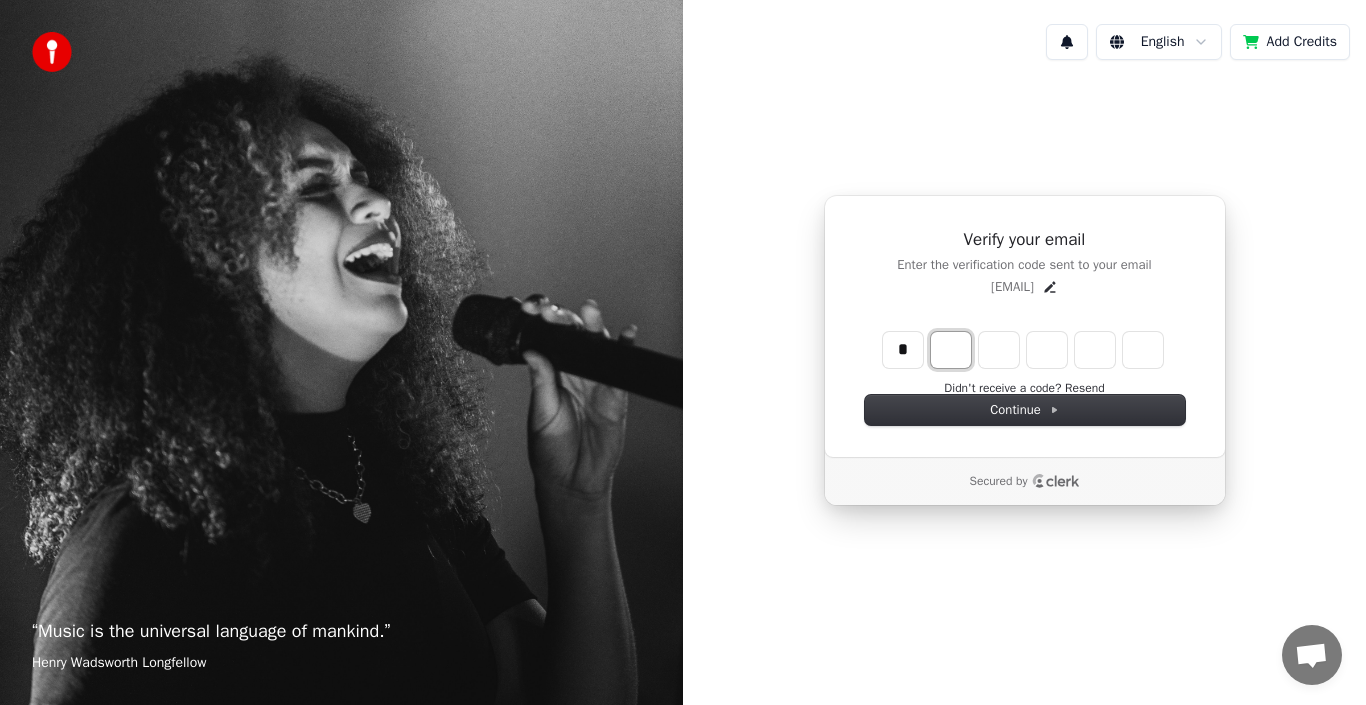 type on "*" 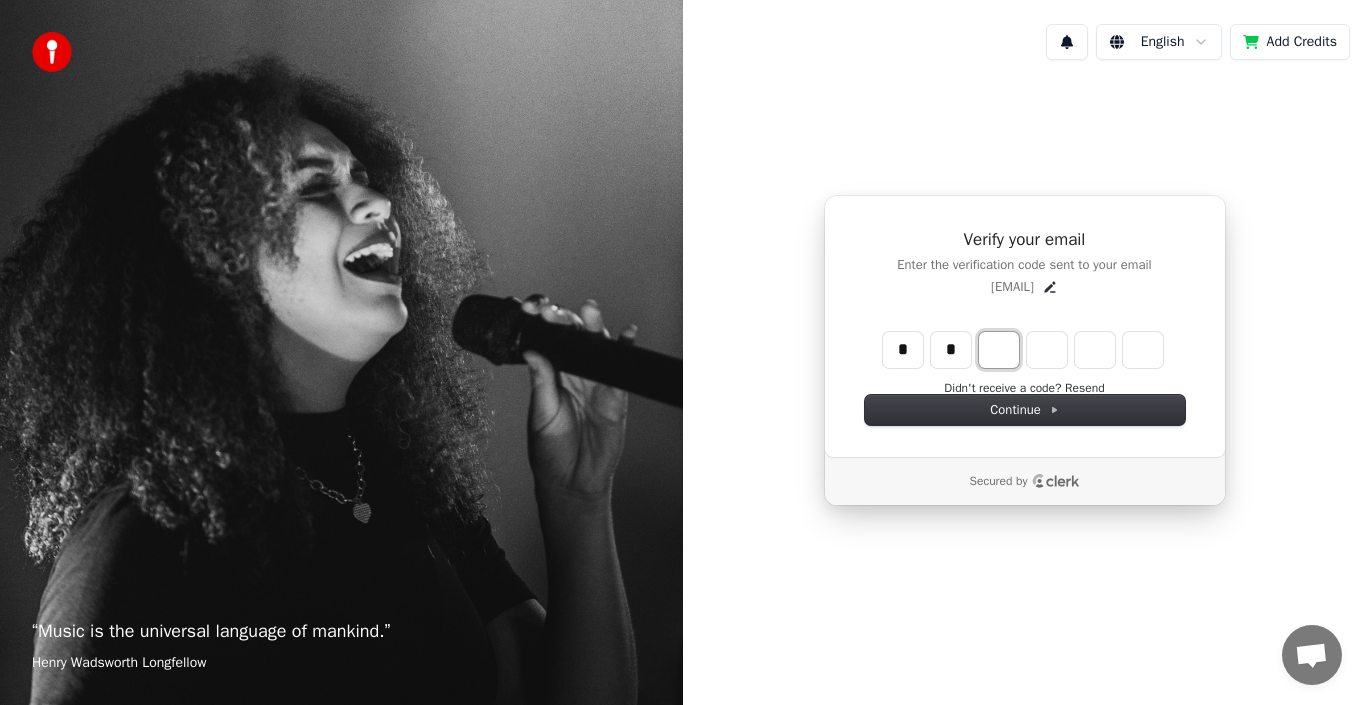 type on "**" 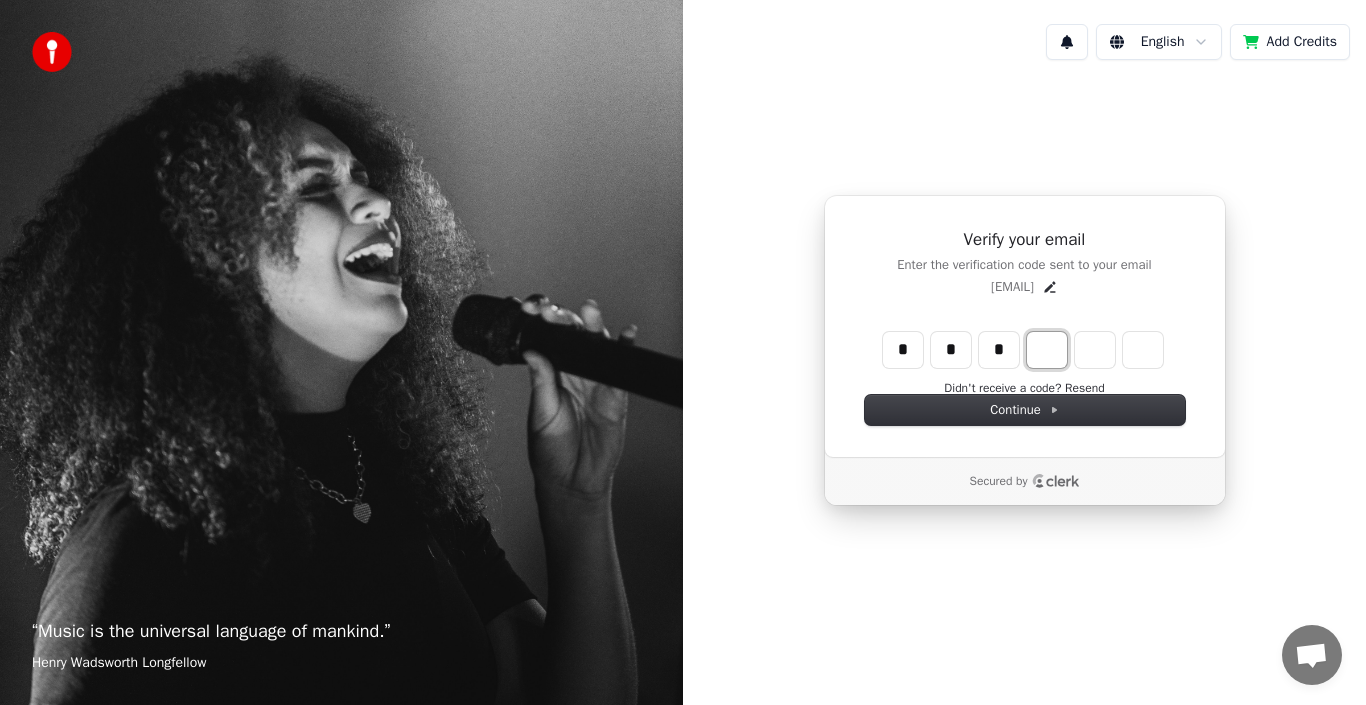 type on "***" 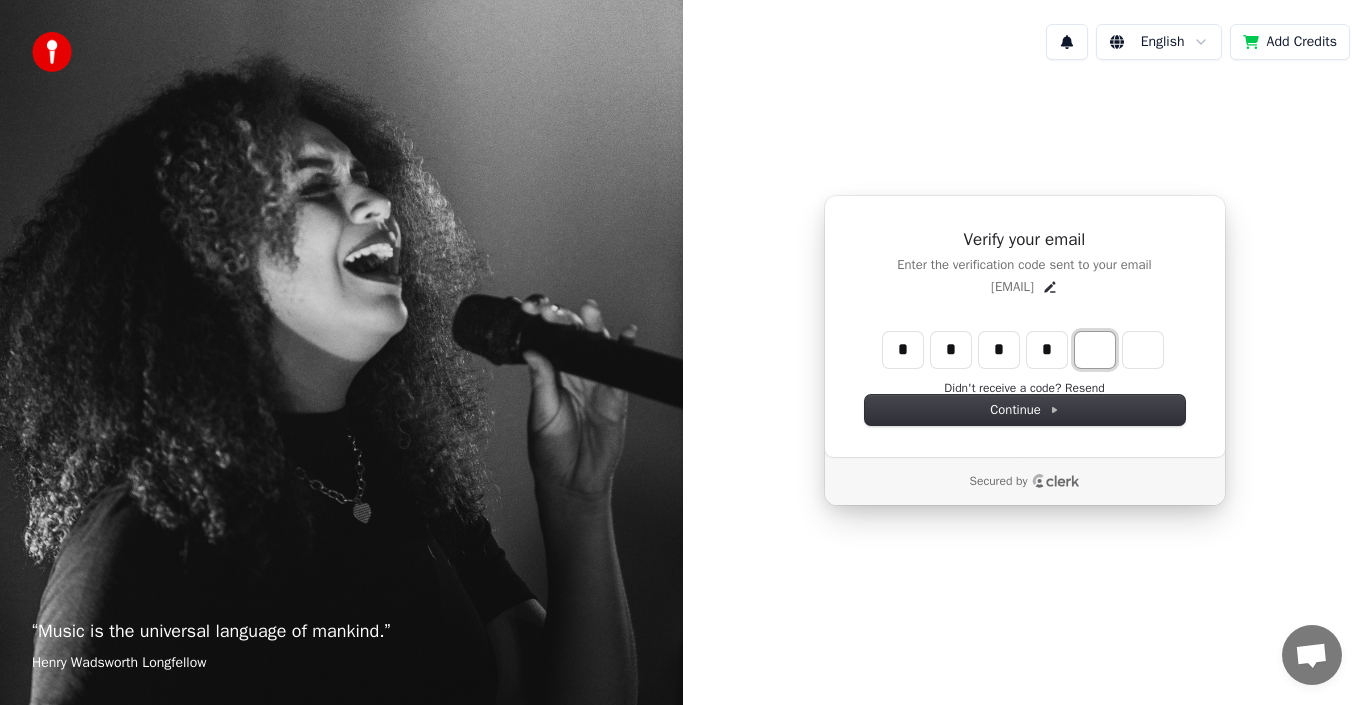 type on "****" 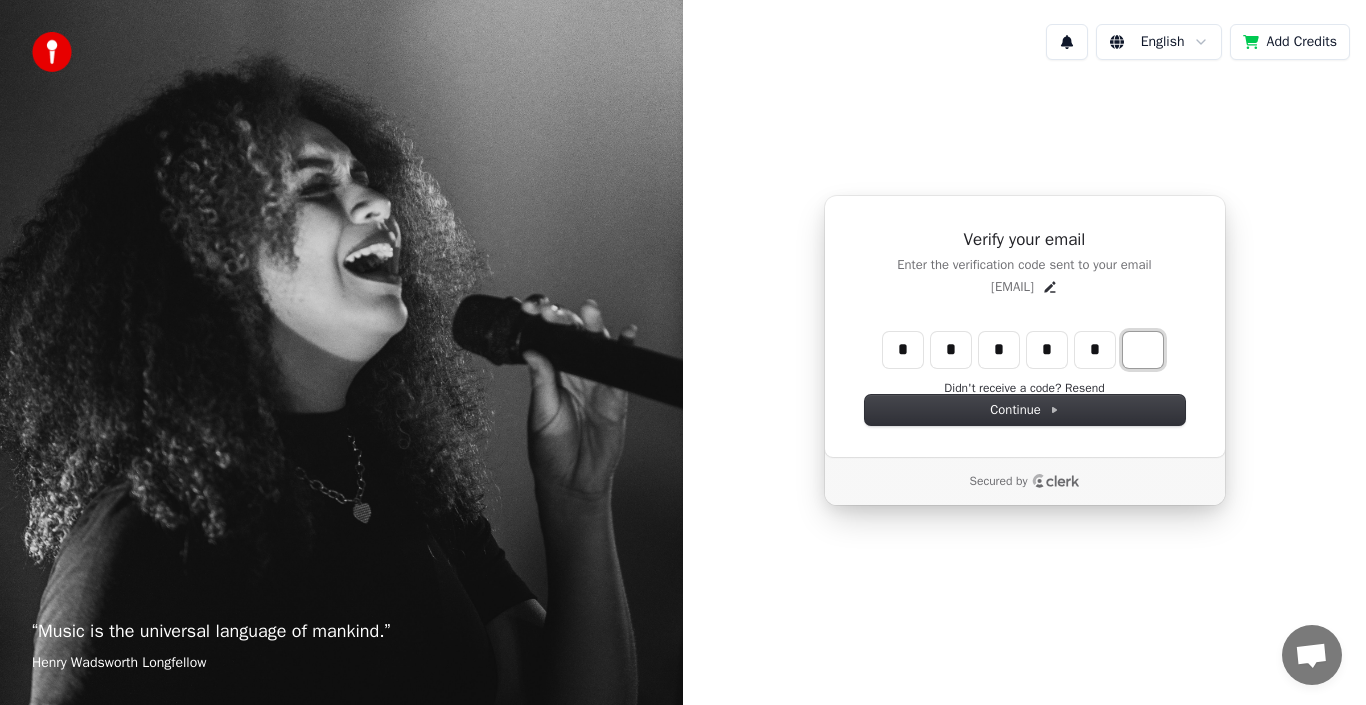 type on "*****" 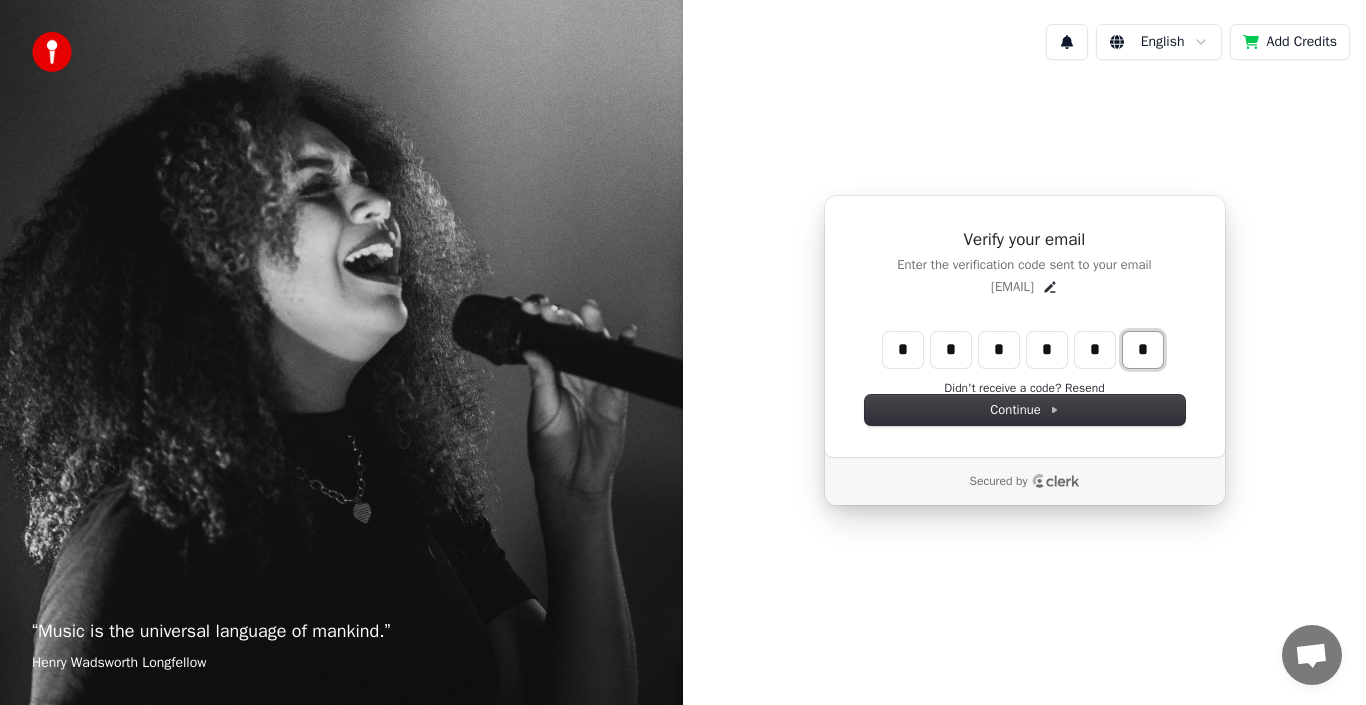 type on "******" 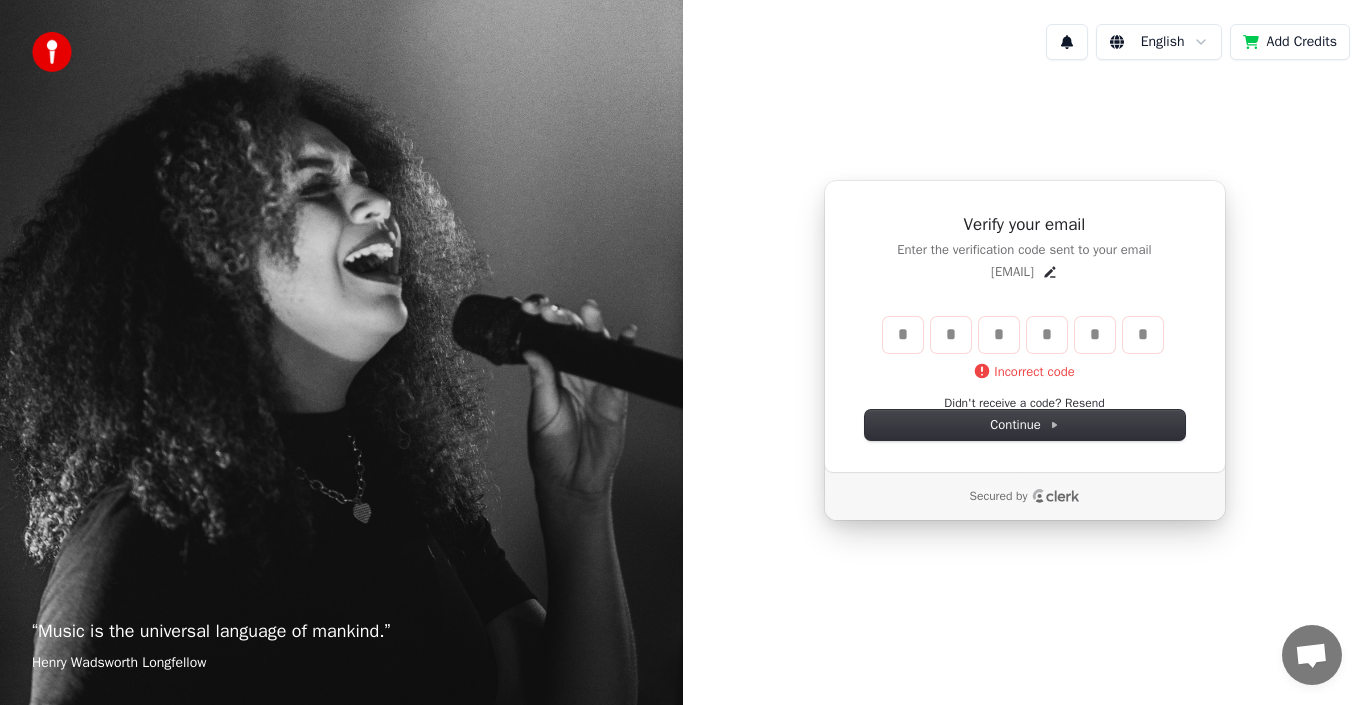 type 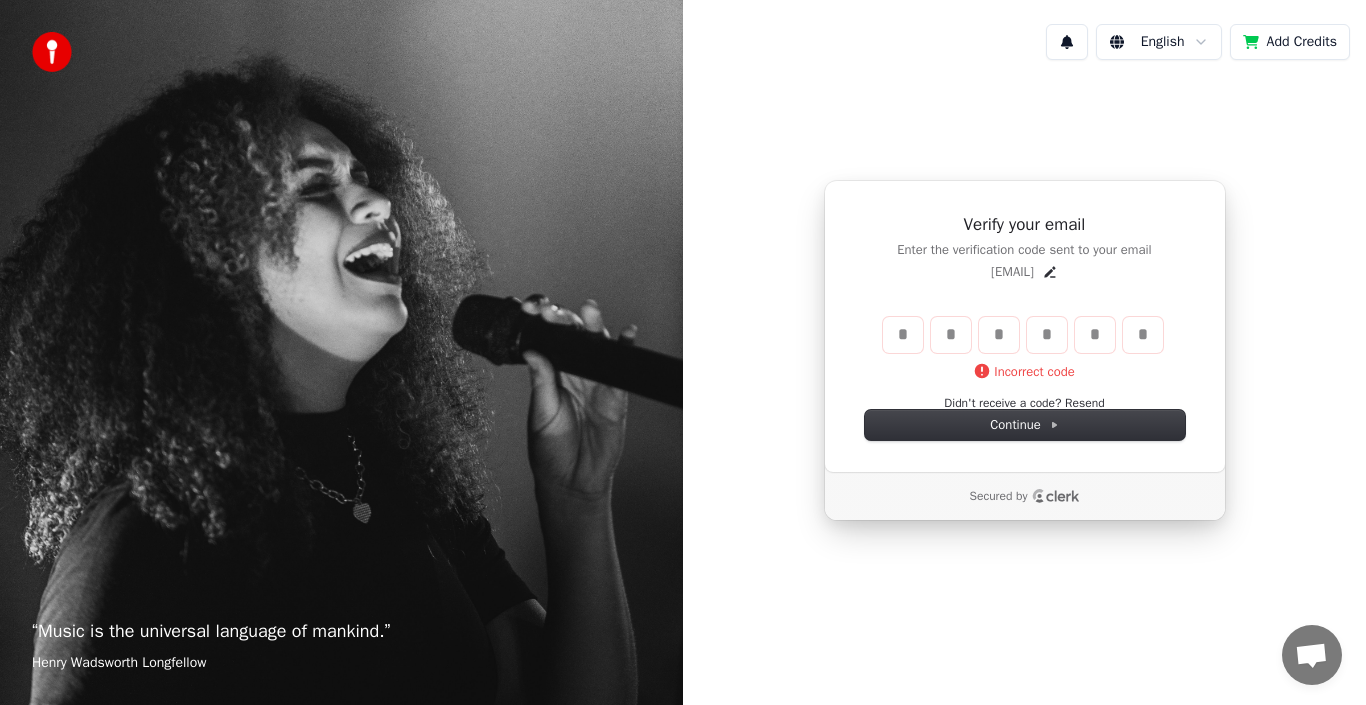type 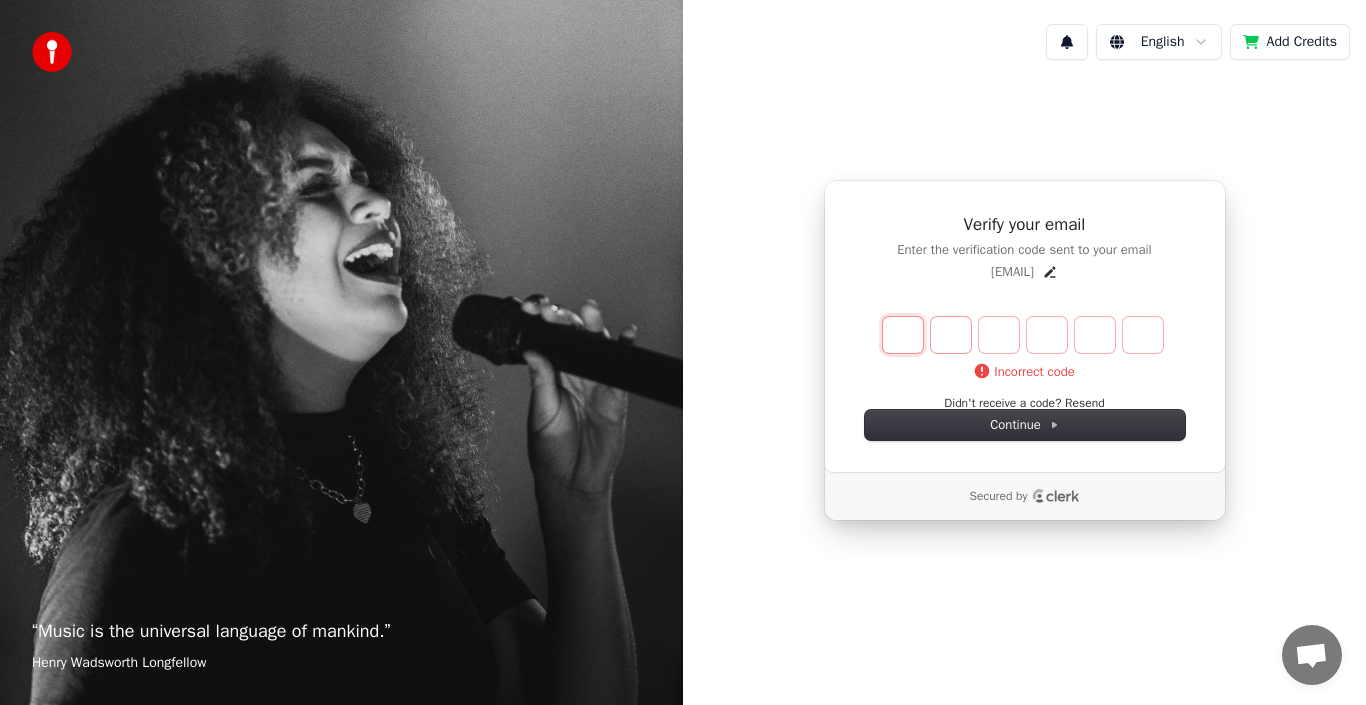 type on "*" 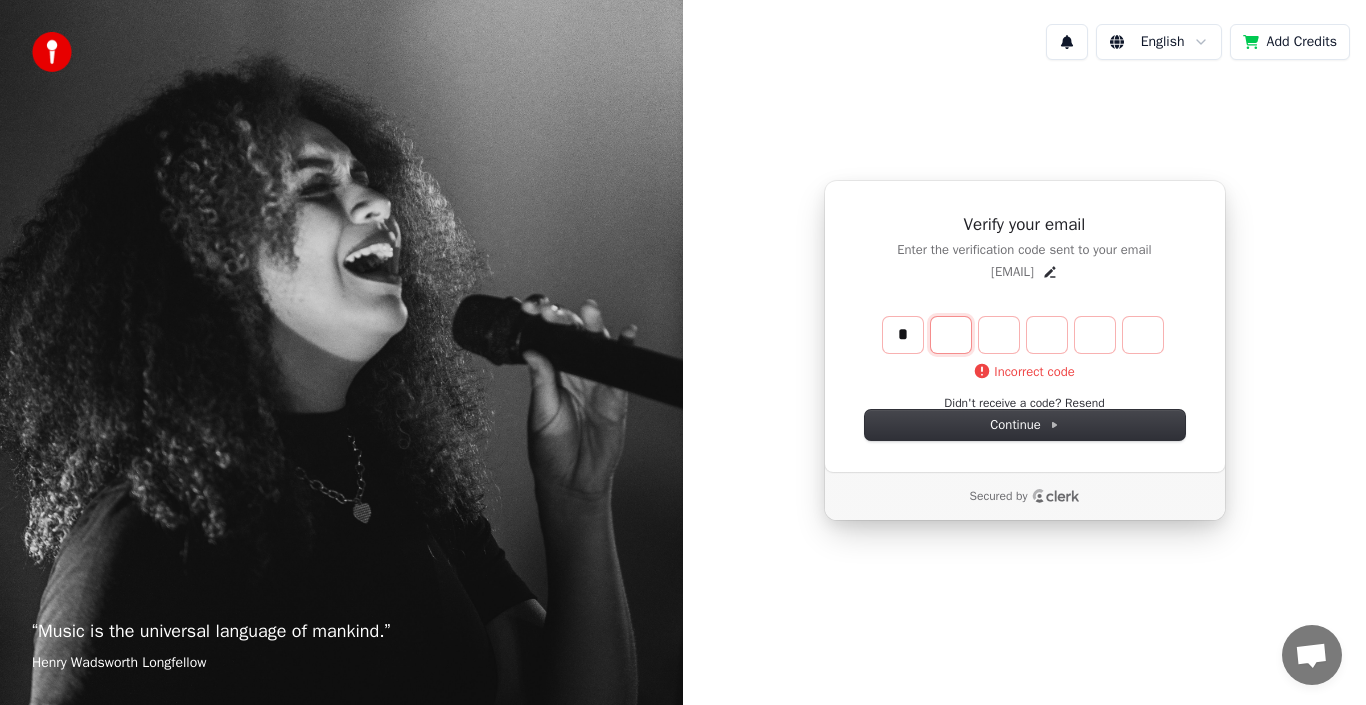 type on "*" 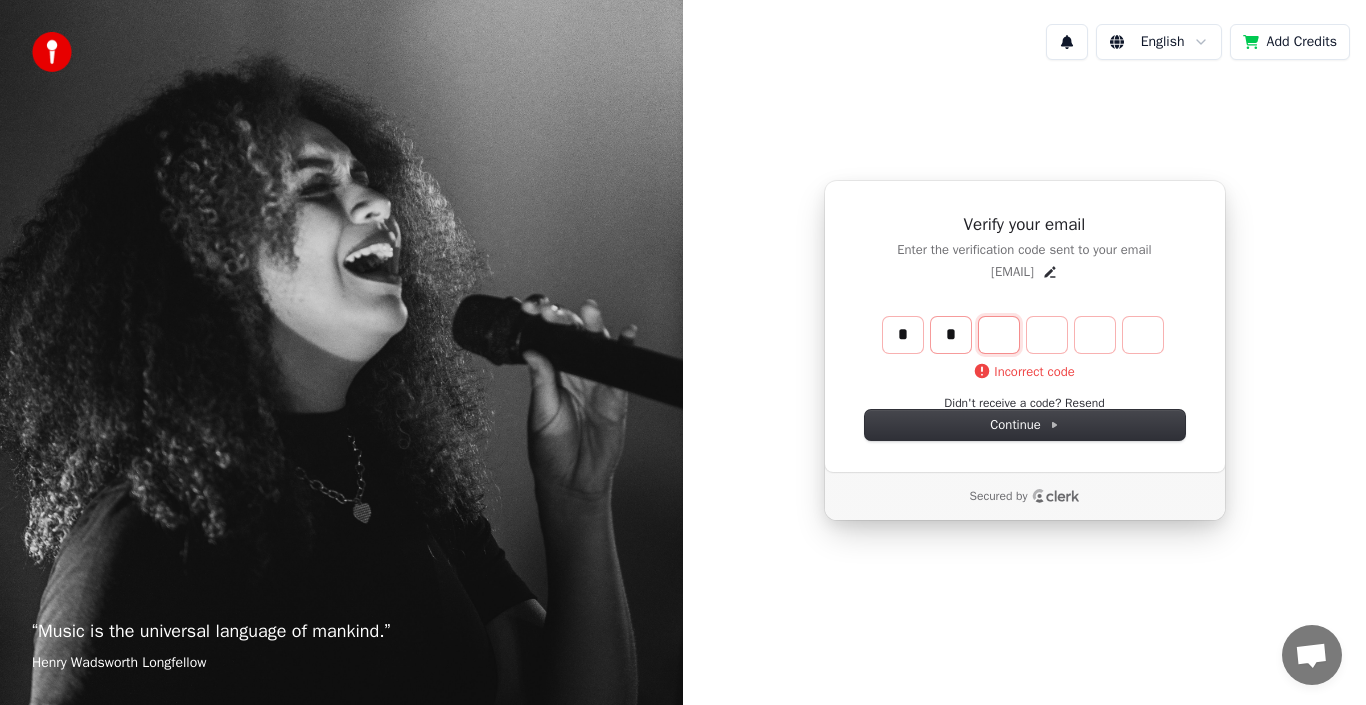 type on "**" 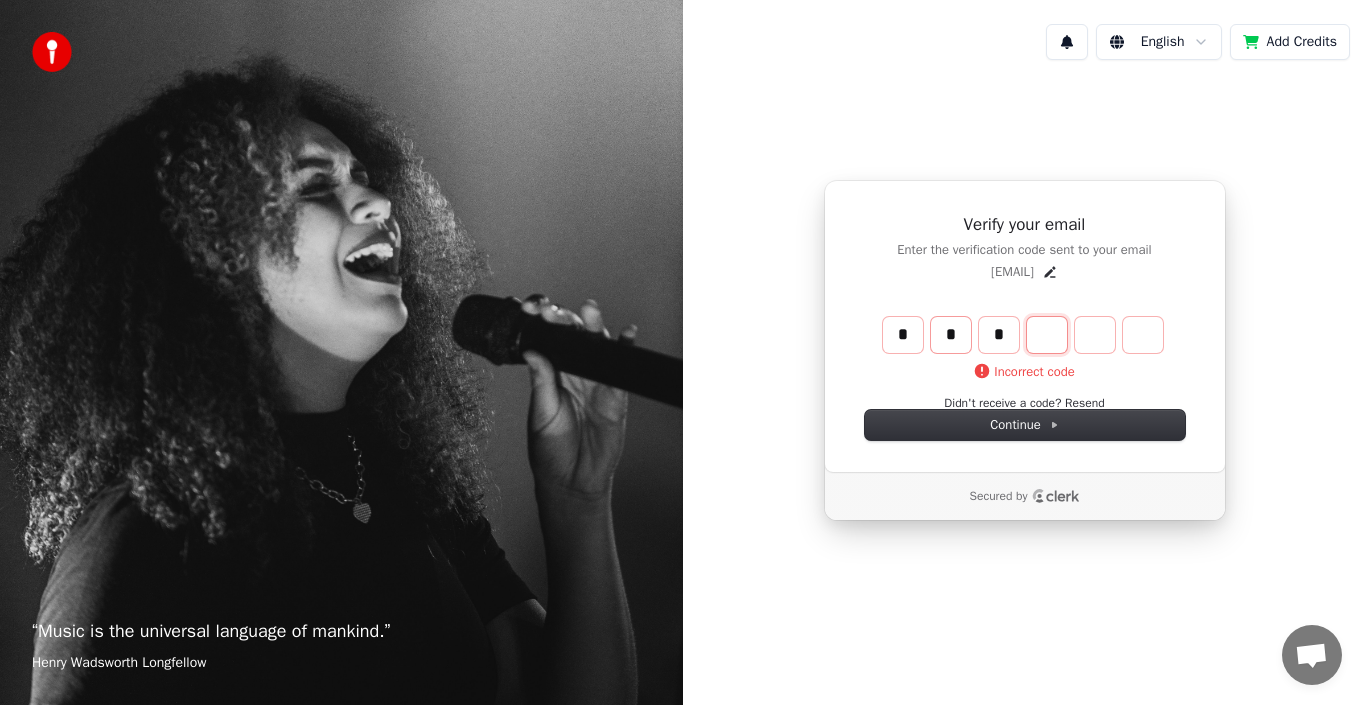 type on "***" 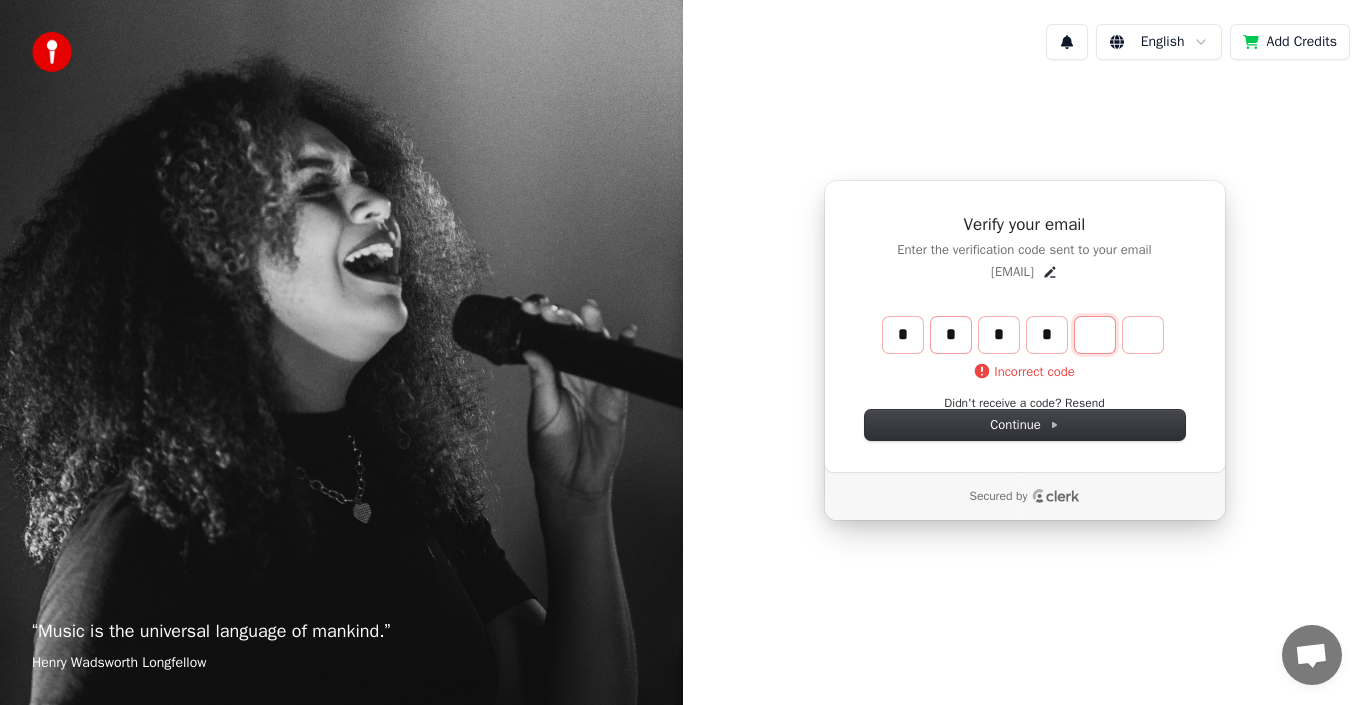 type on "****" 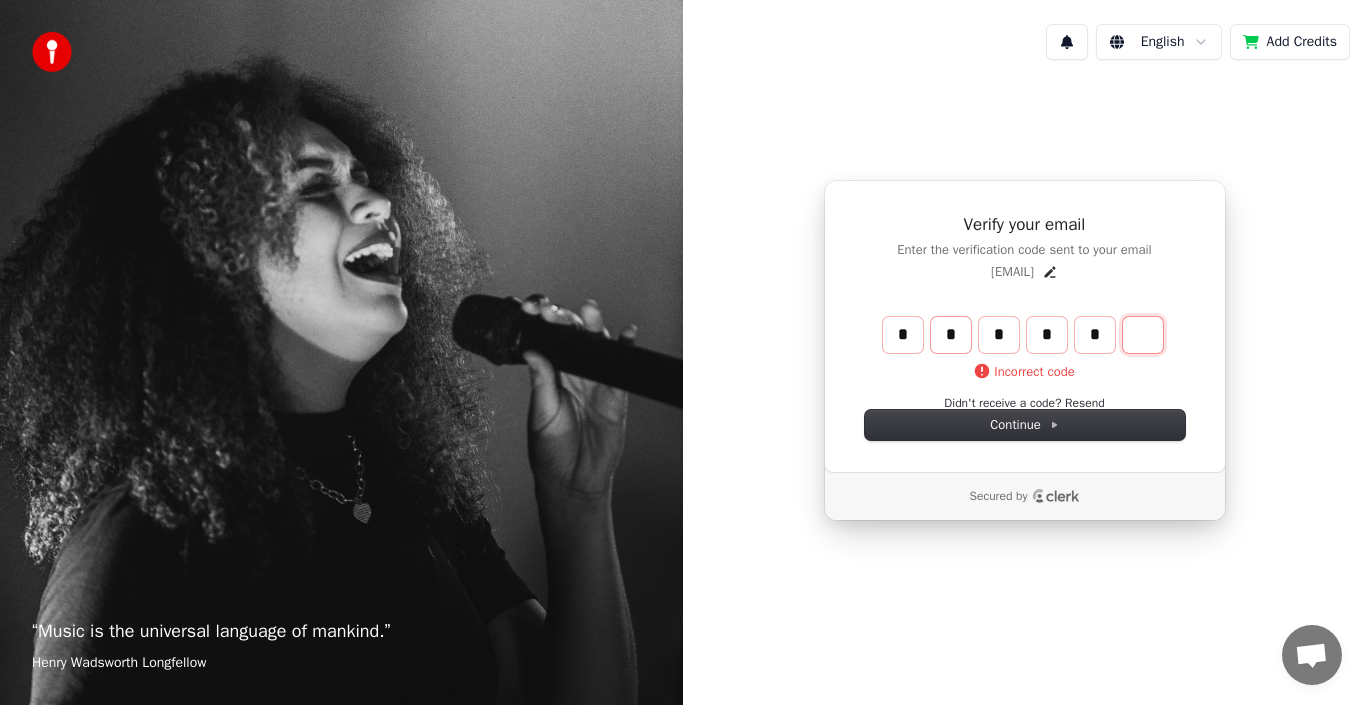type on "******" 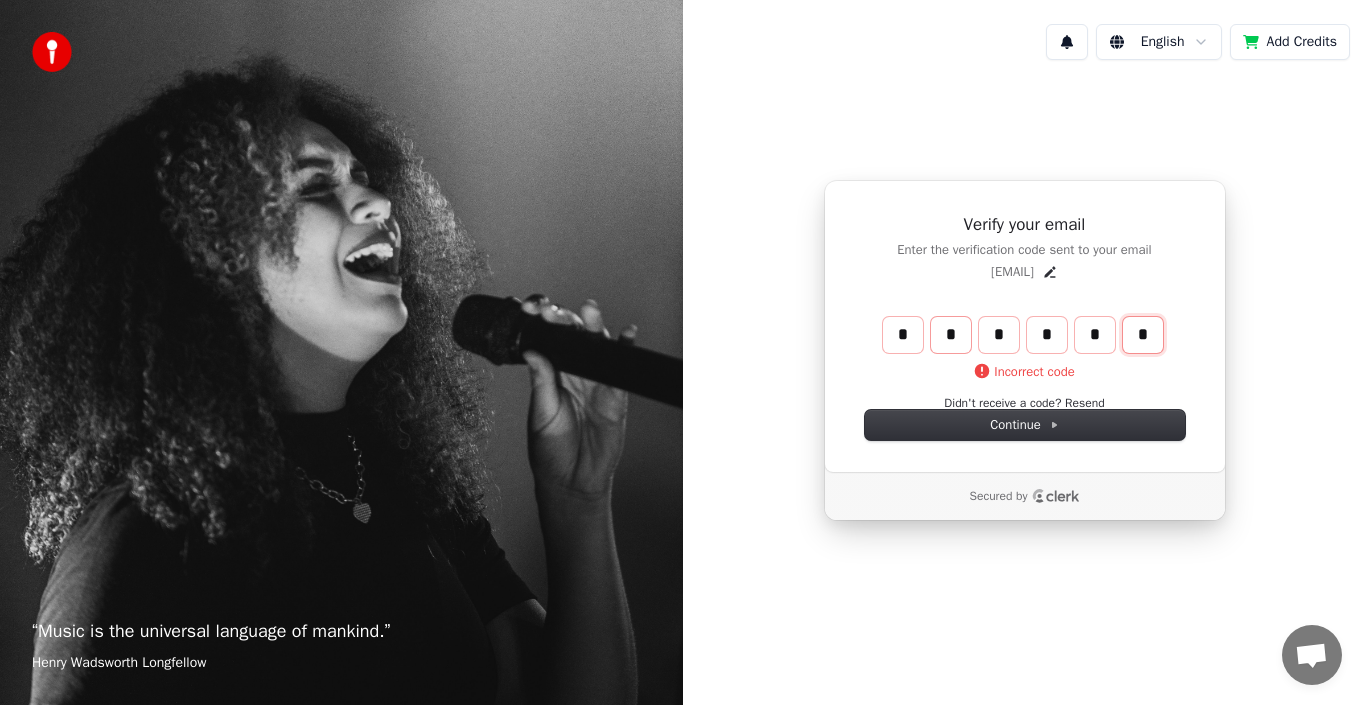 type on "*" 